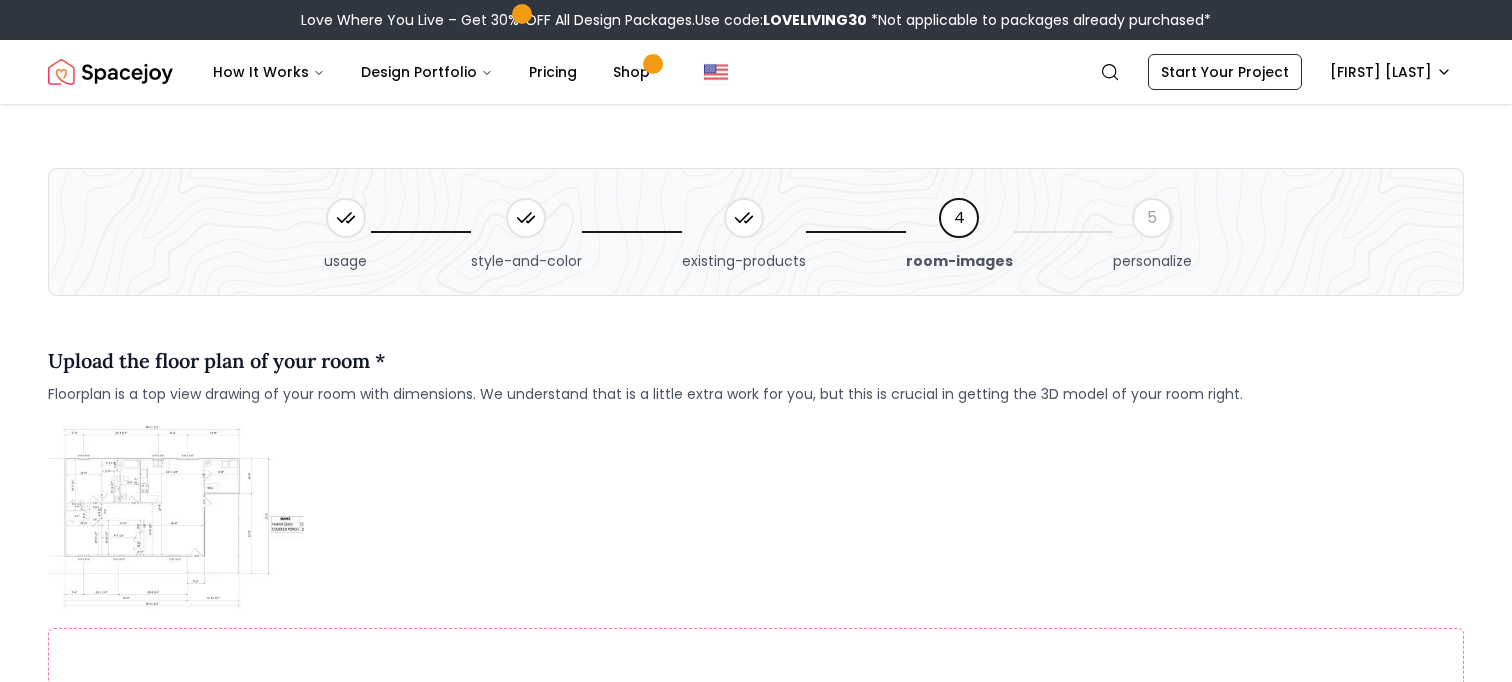 scroll, scrollTop: 136, scrollLeft: 0, axis: vertical 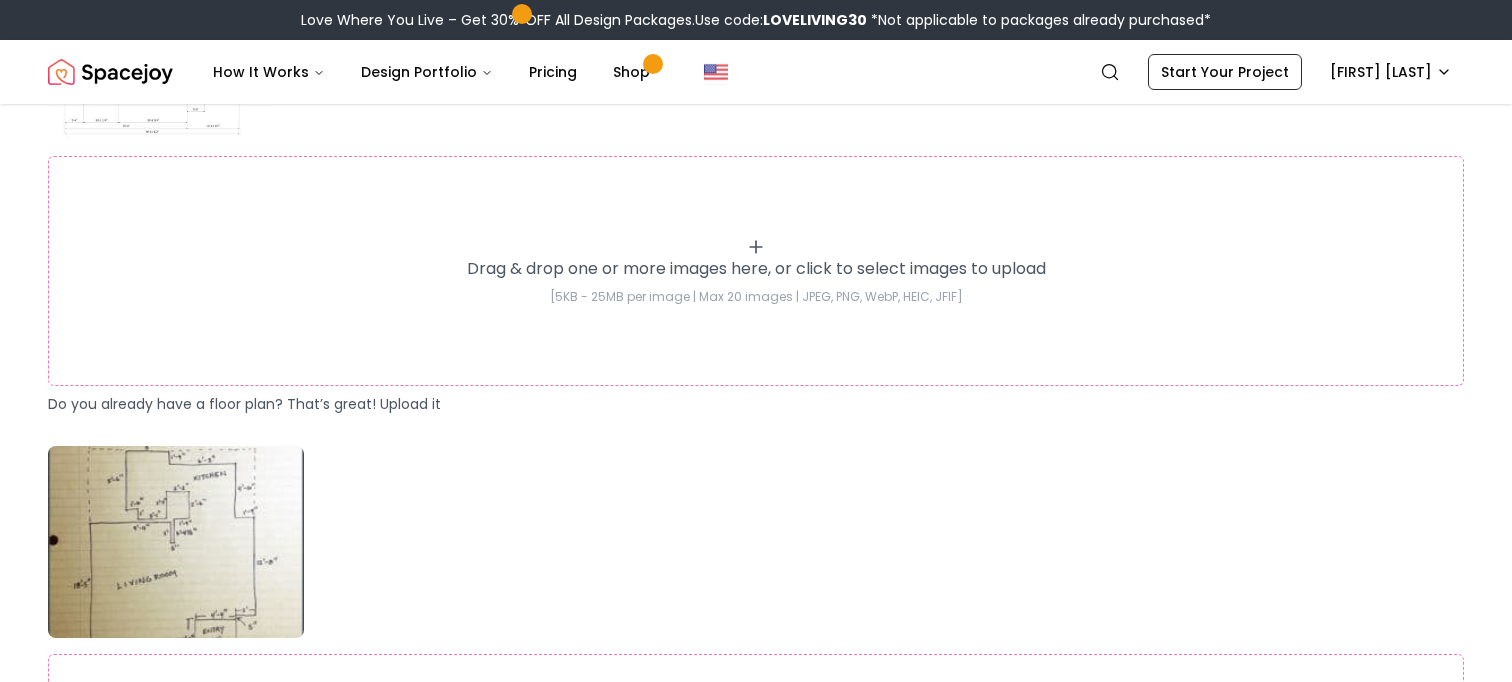 click on "Drag & drop one or more images here, or click to select images to upload [5KB - 25MB per image | Max 20 images | JPEG, PNG, WebP, HEIC, JFIF]" at bounding box center (756, 271) 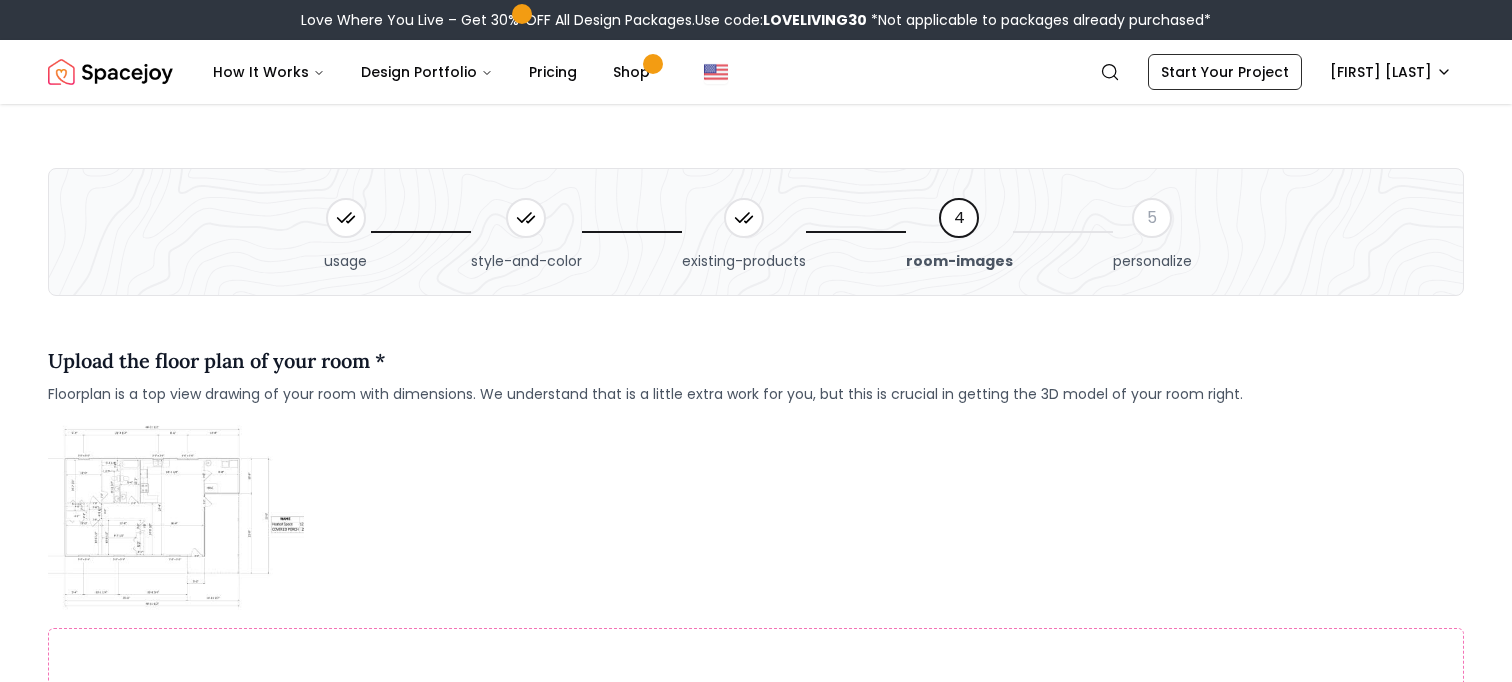 scroll, scrollTop: 307, scrollLeft: 0, axis: vertical 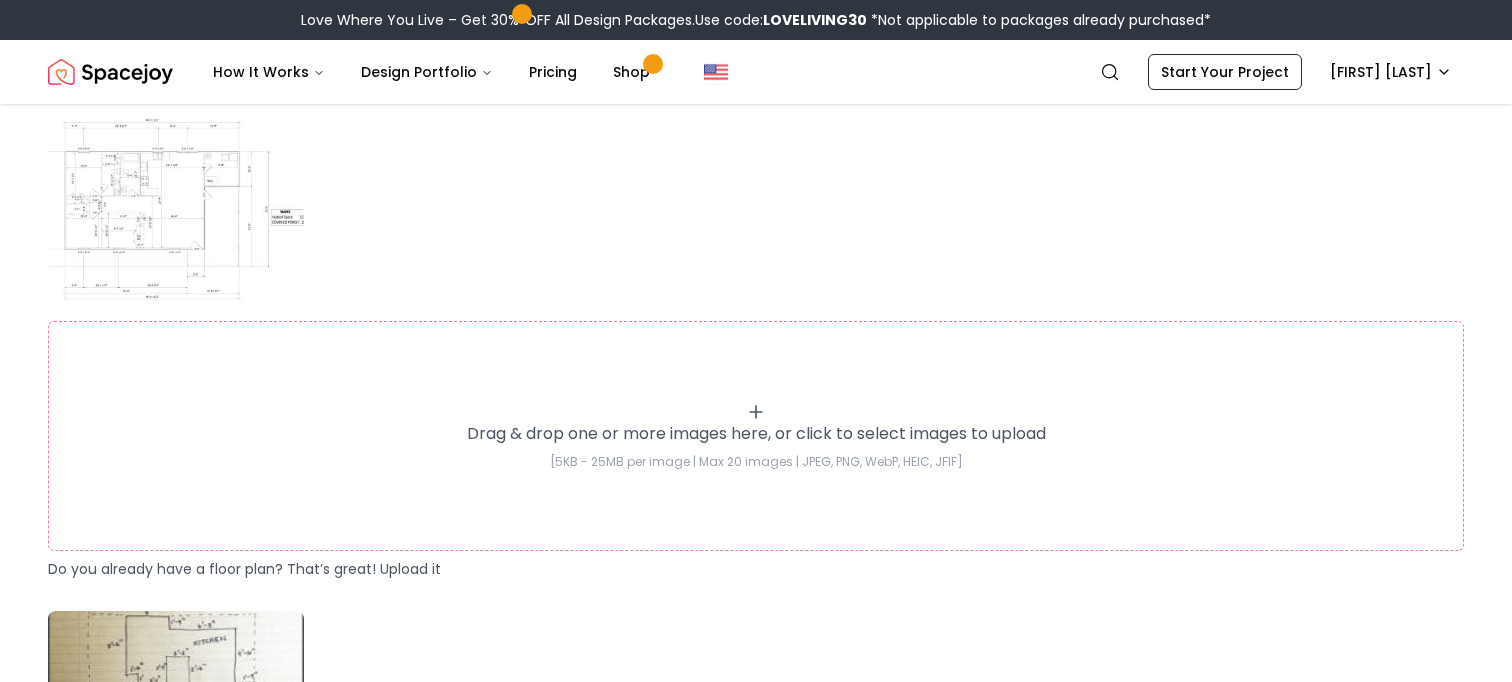 click on "Drag & drop one or more images here, or click to select images to upload" at bounding box center [756, 434] 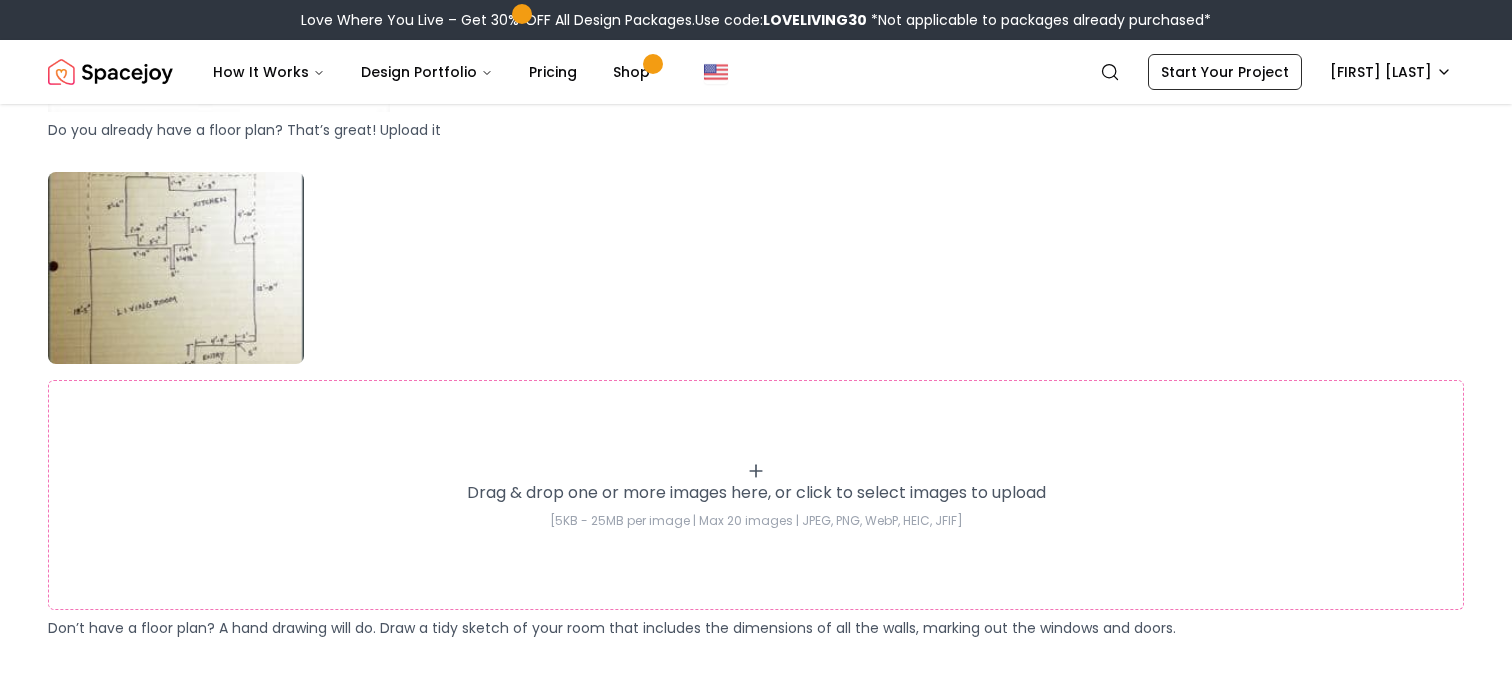 scroll, scrollTop: 1144, scrollLeft: 0, axis: vertical 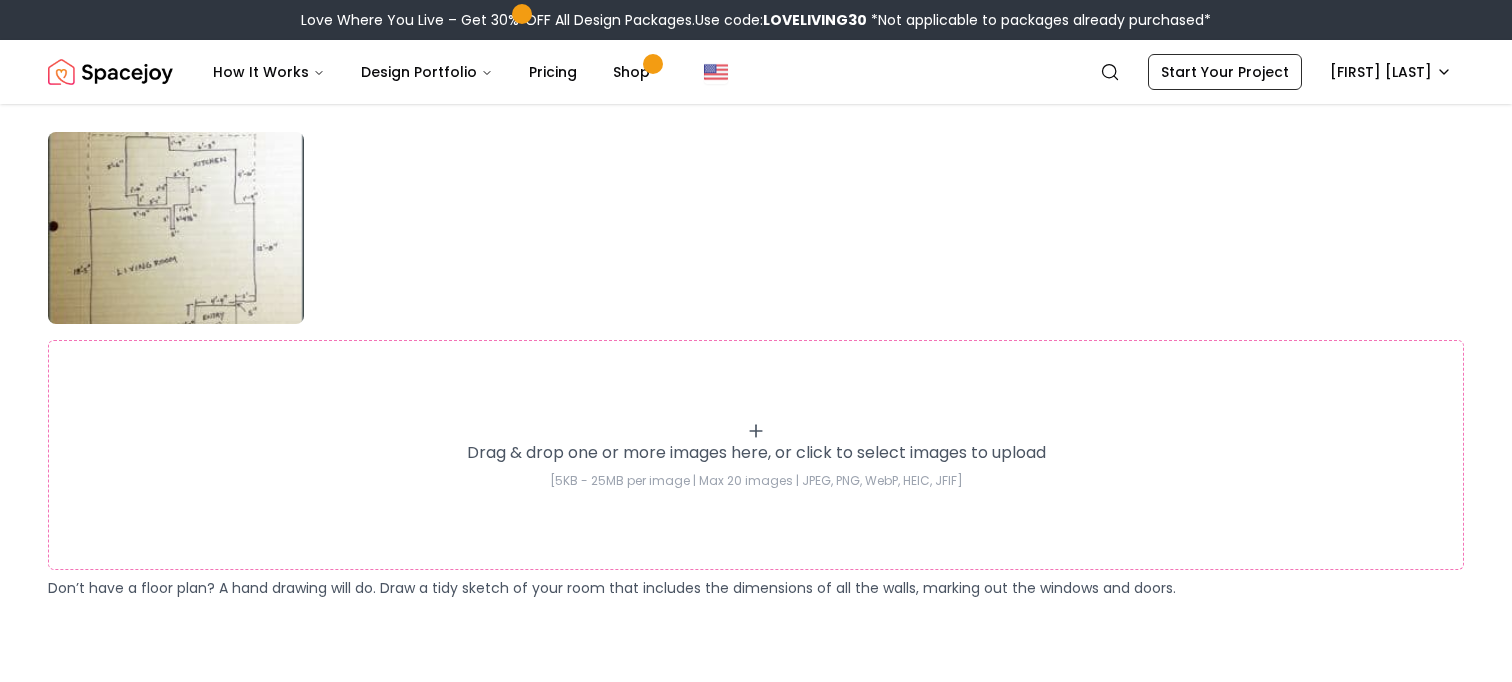 click on "Drag & drop one or more images here, or click to select images to upload [5KB - 25MB per image | Max 20 images | JPEG, PNG, WebP, HEIC, JFIF]" at bounding box center (756, 455) 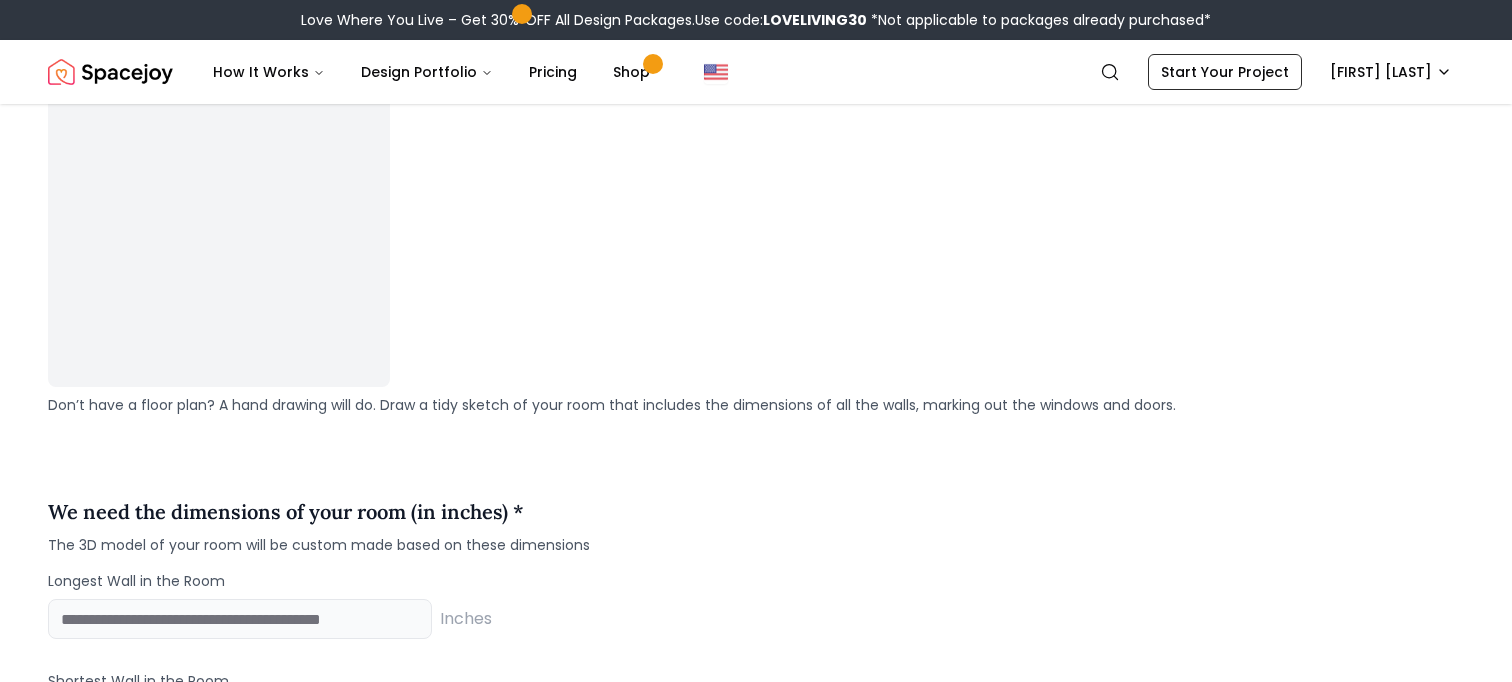 scroll, scrollTop: 1524, scrollLeft: 0, axis: vertical 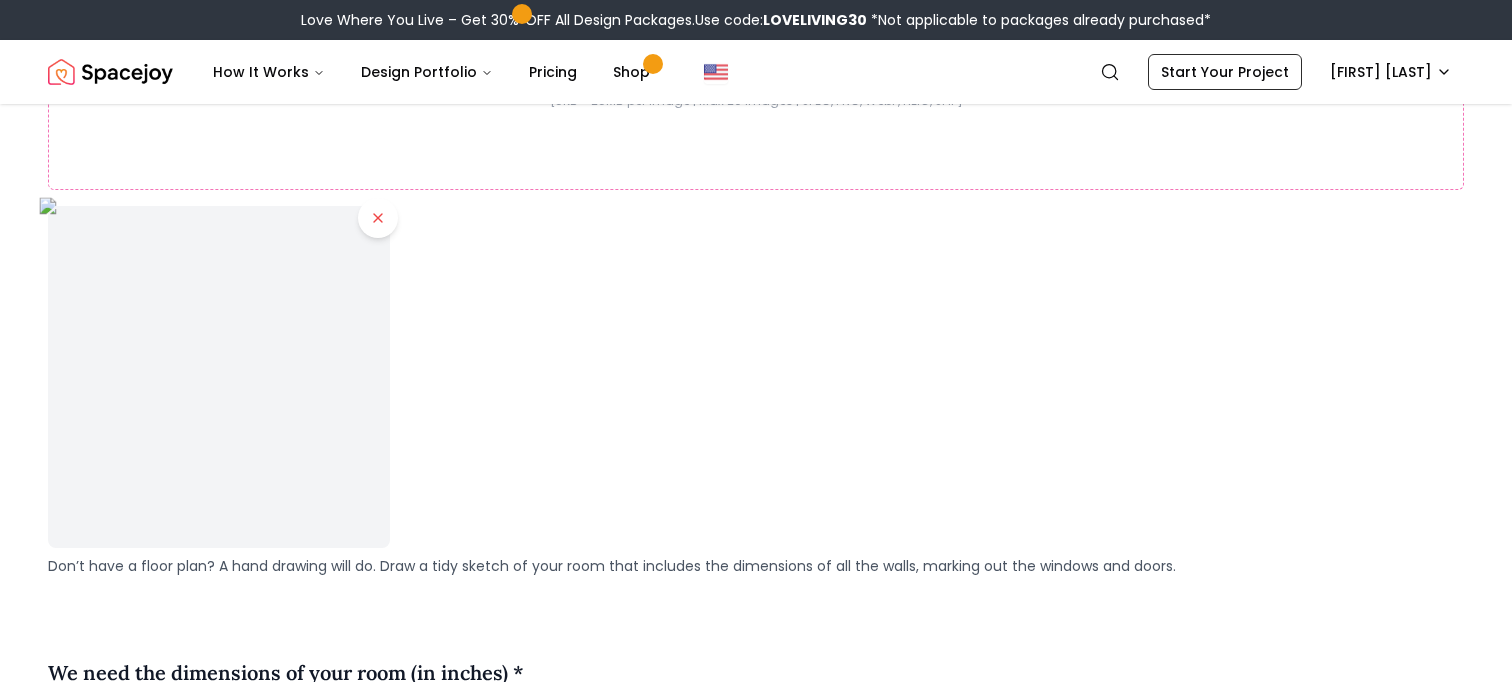 click at bounding box center [218, 376] 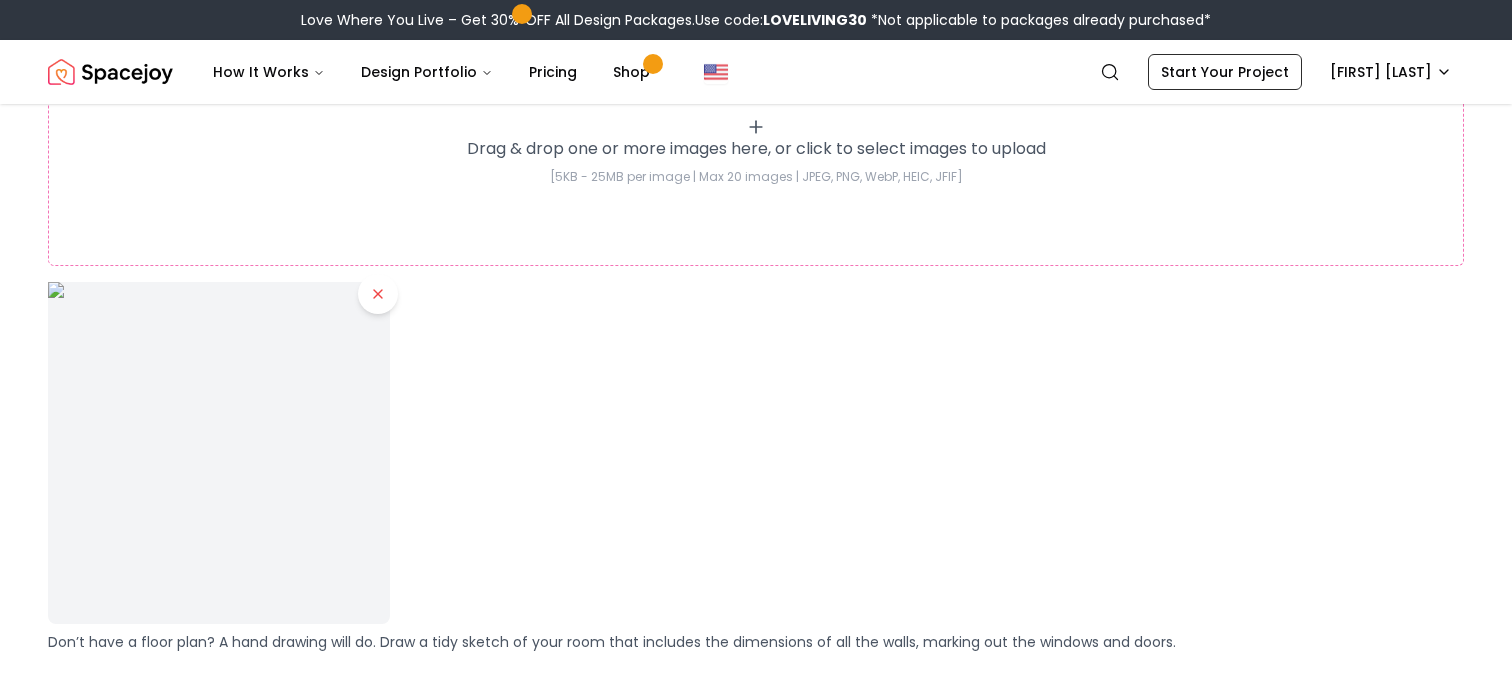scroll, scrollTop: 1426, scrollLeft: 0, axis: vertical 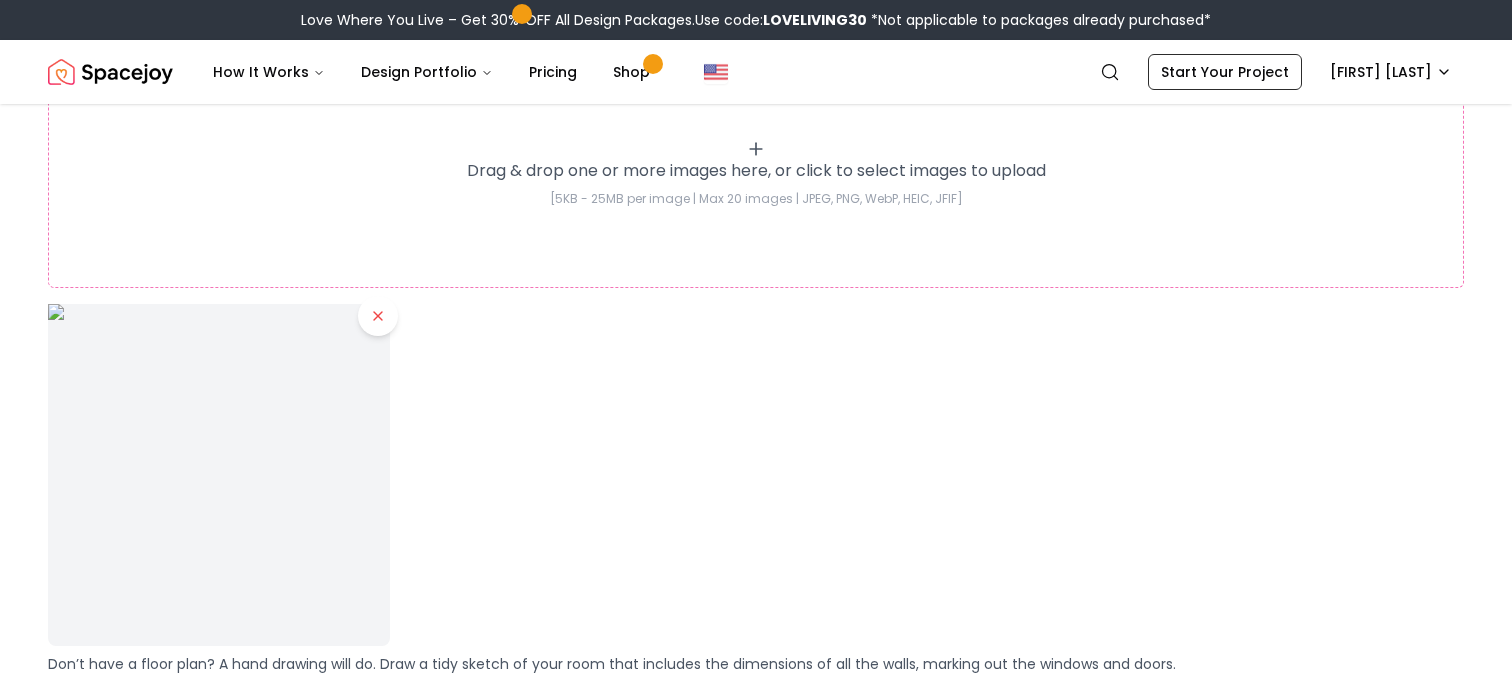 click on "Drag & drop one or more images here, or click to select images to upload [5KB - 25MB per image | Max 20 images | JPEG, PNG, WebP, HEIC, JFIF]" at bounding box center (756, 173) 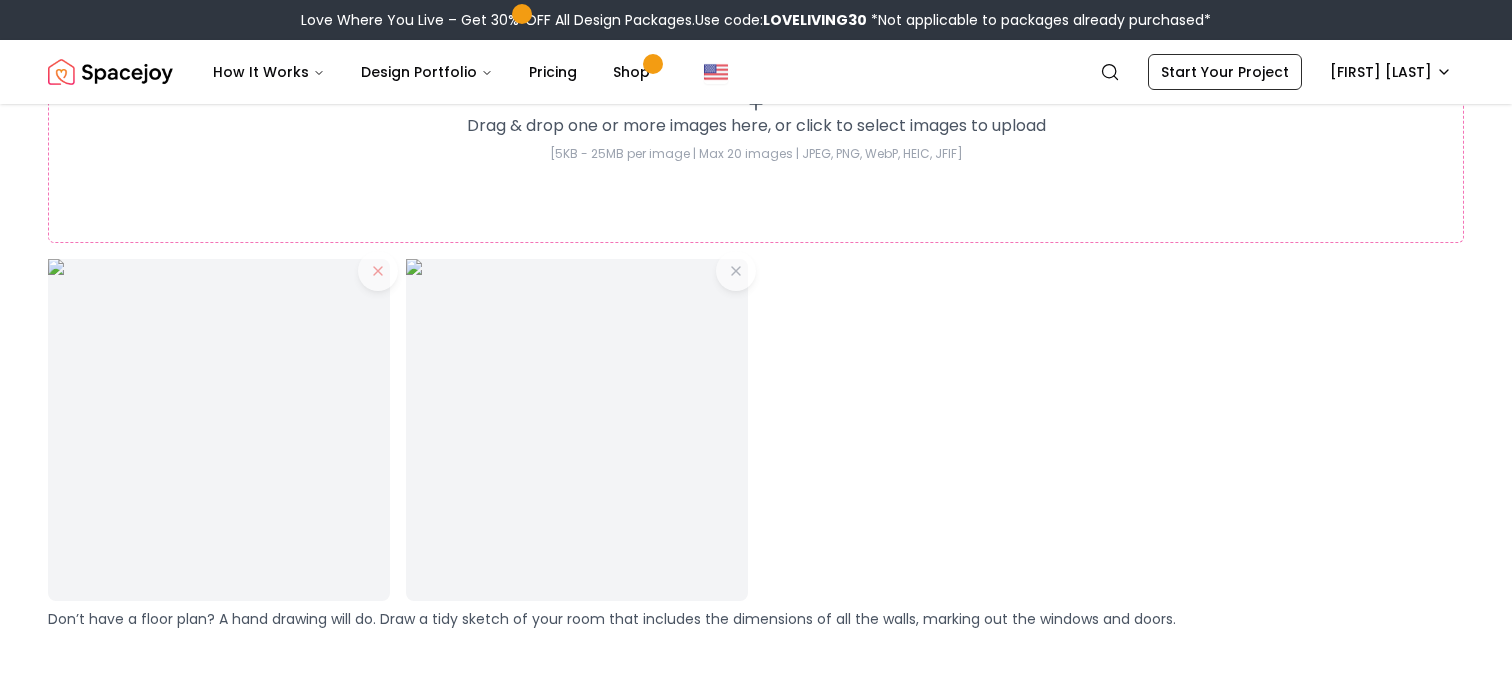 scroll, scrollTop: 1480, scrollLeft: 0, axis: vertical 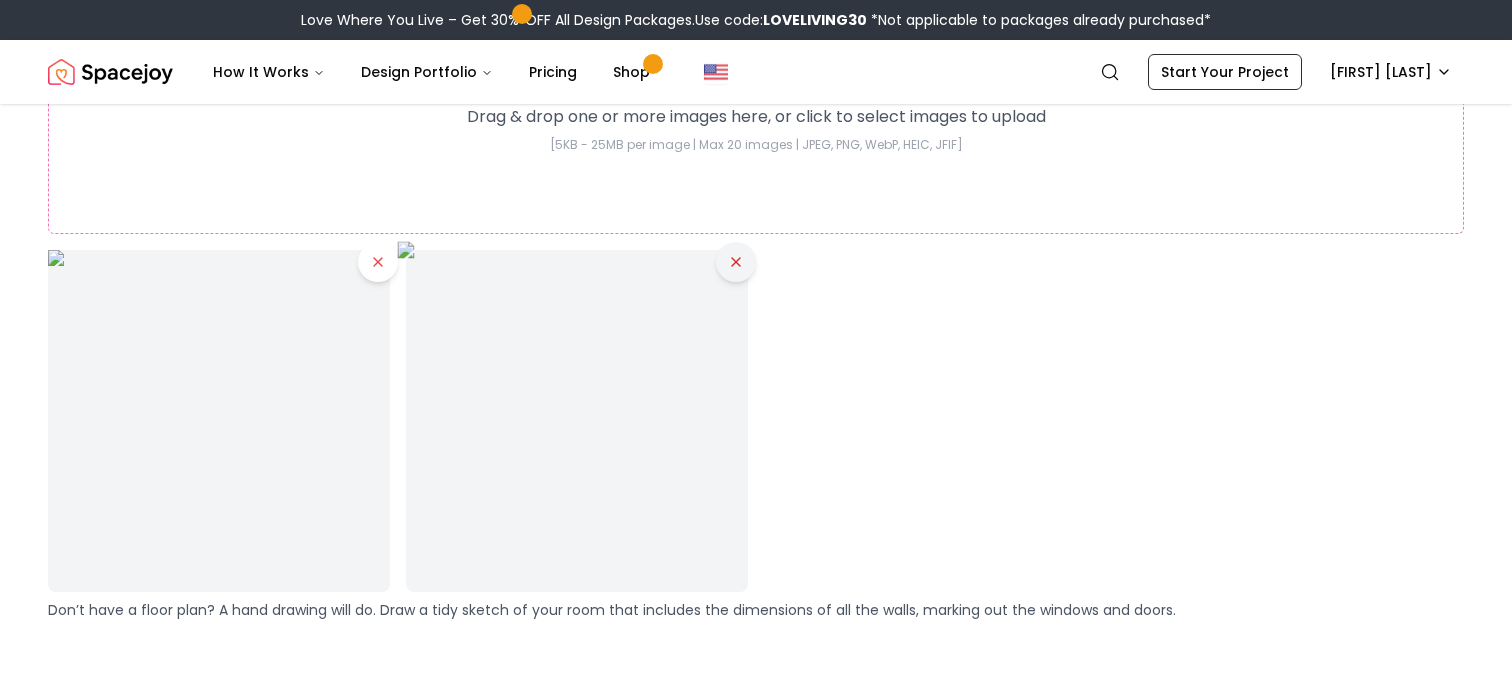 click 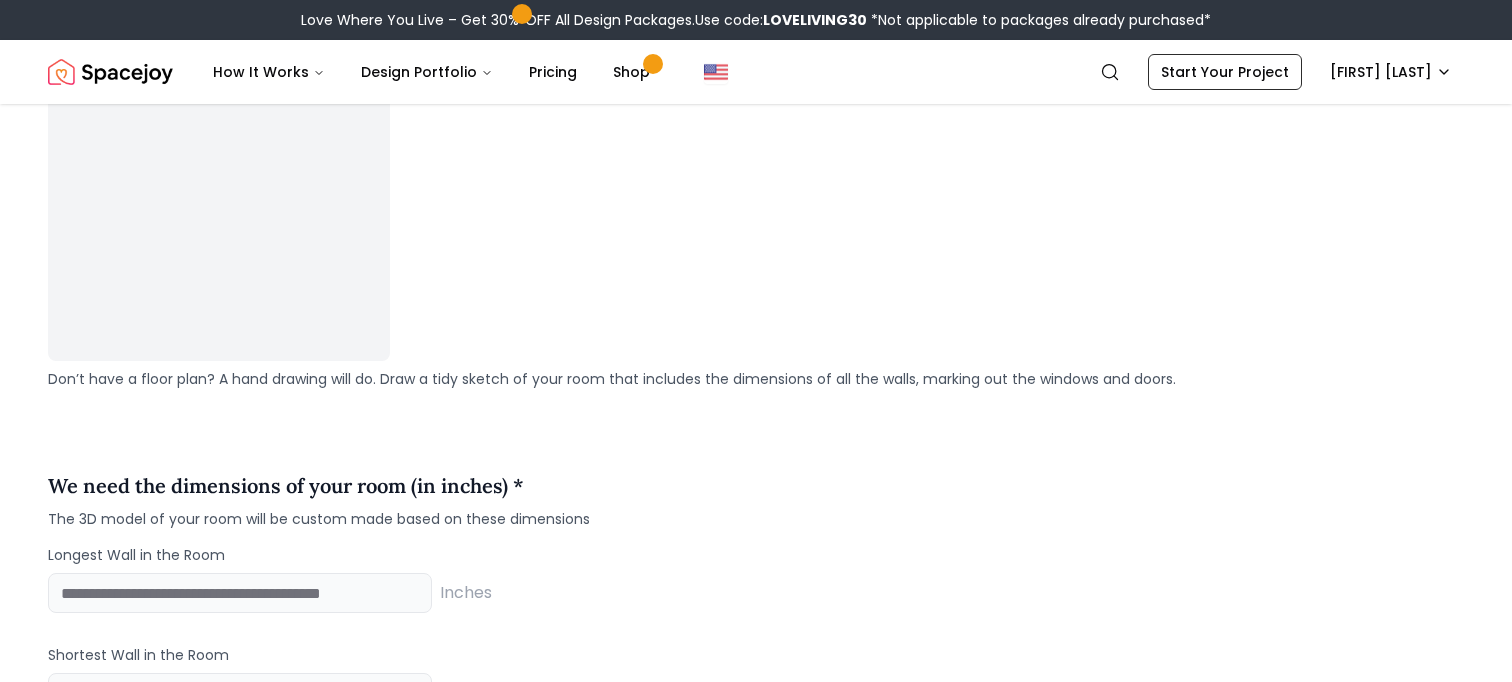 scroll, scrollTop: 1597, scrollLeft: 0, axis: vertical 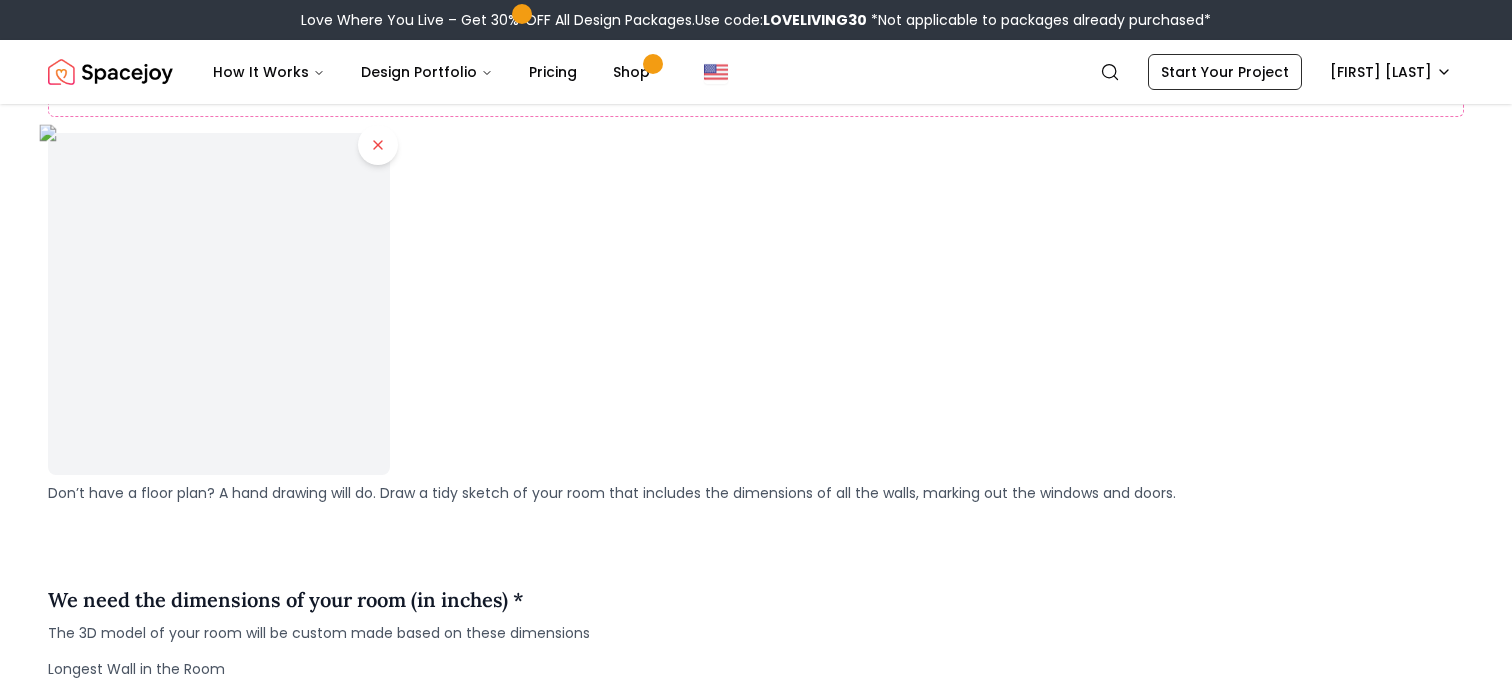 click at bounding box center (218, 303) 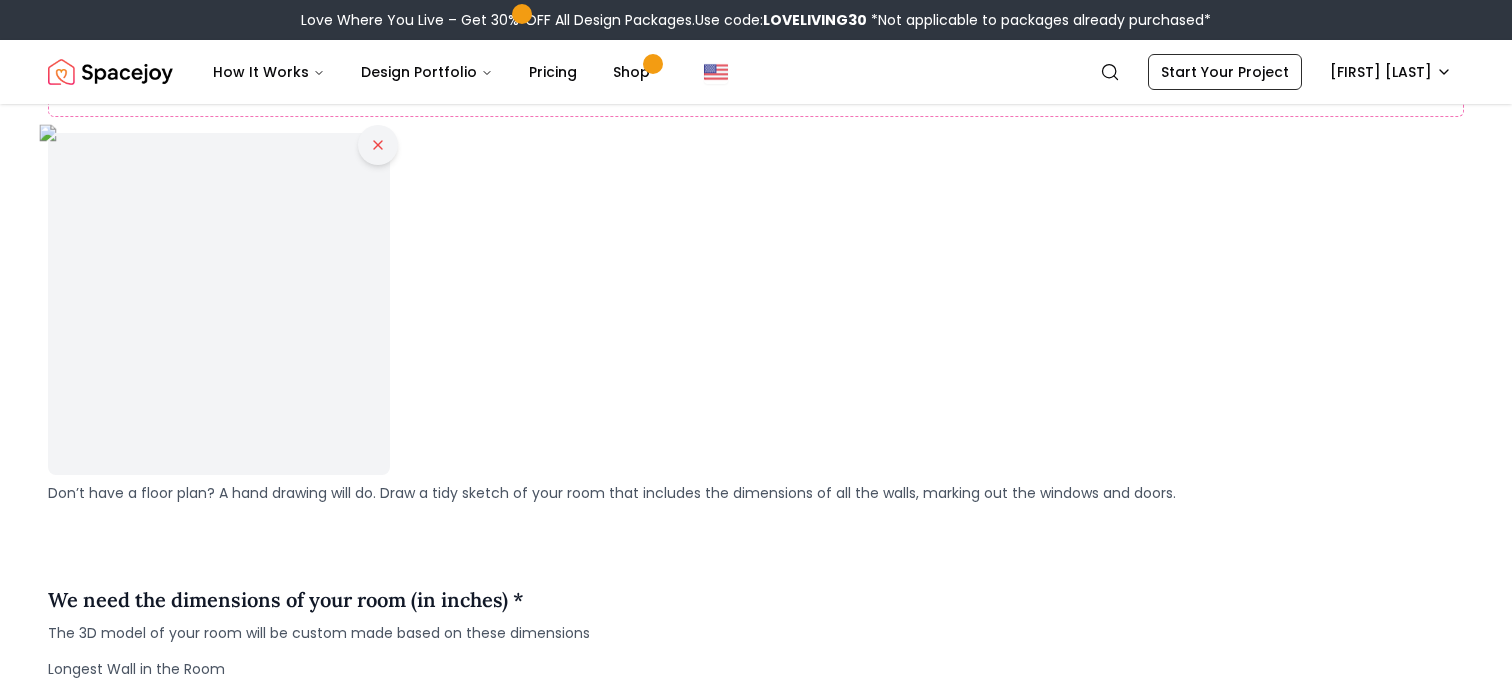 click at bounding box center [378, 145] 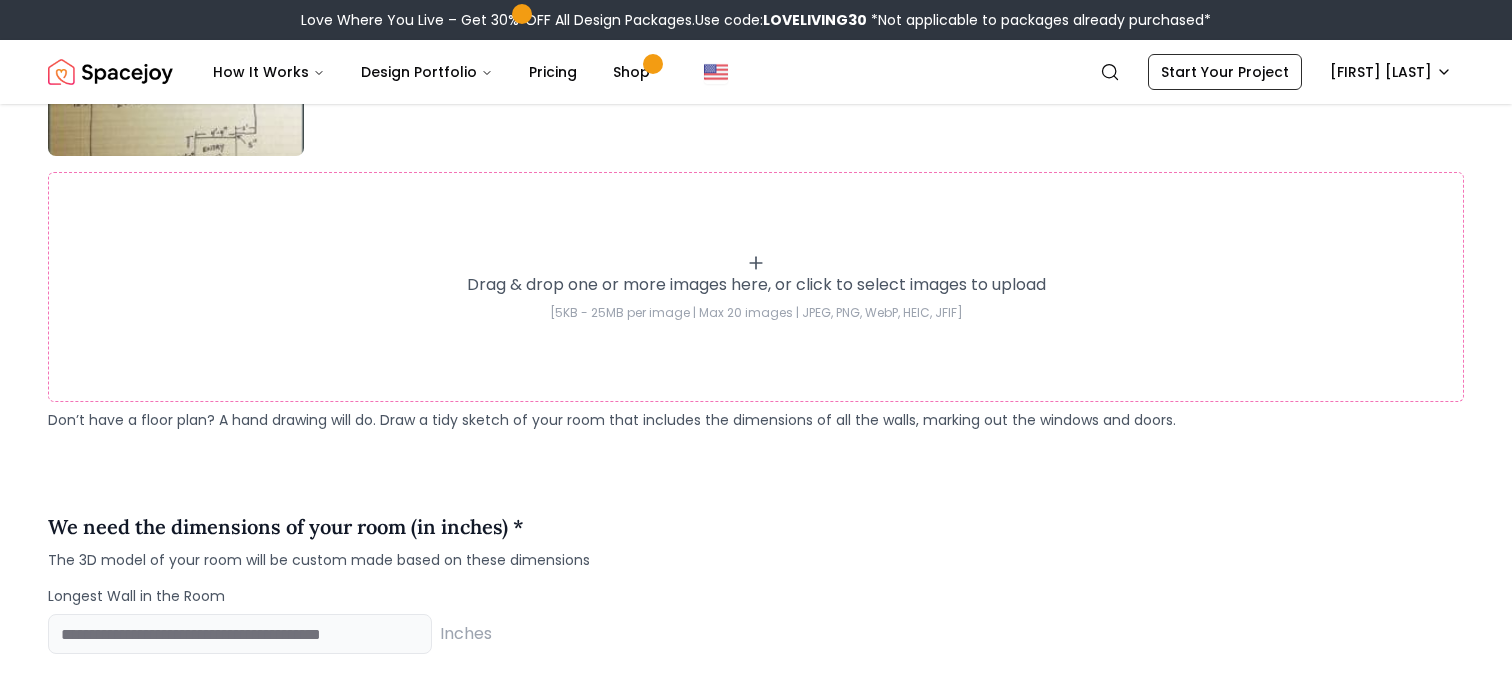 scroll, scrollTop: 1286, scrollLeft: 0, axis: vertical 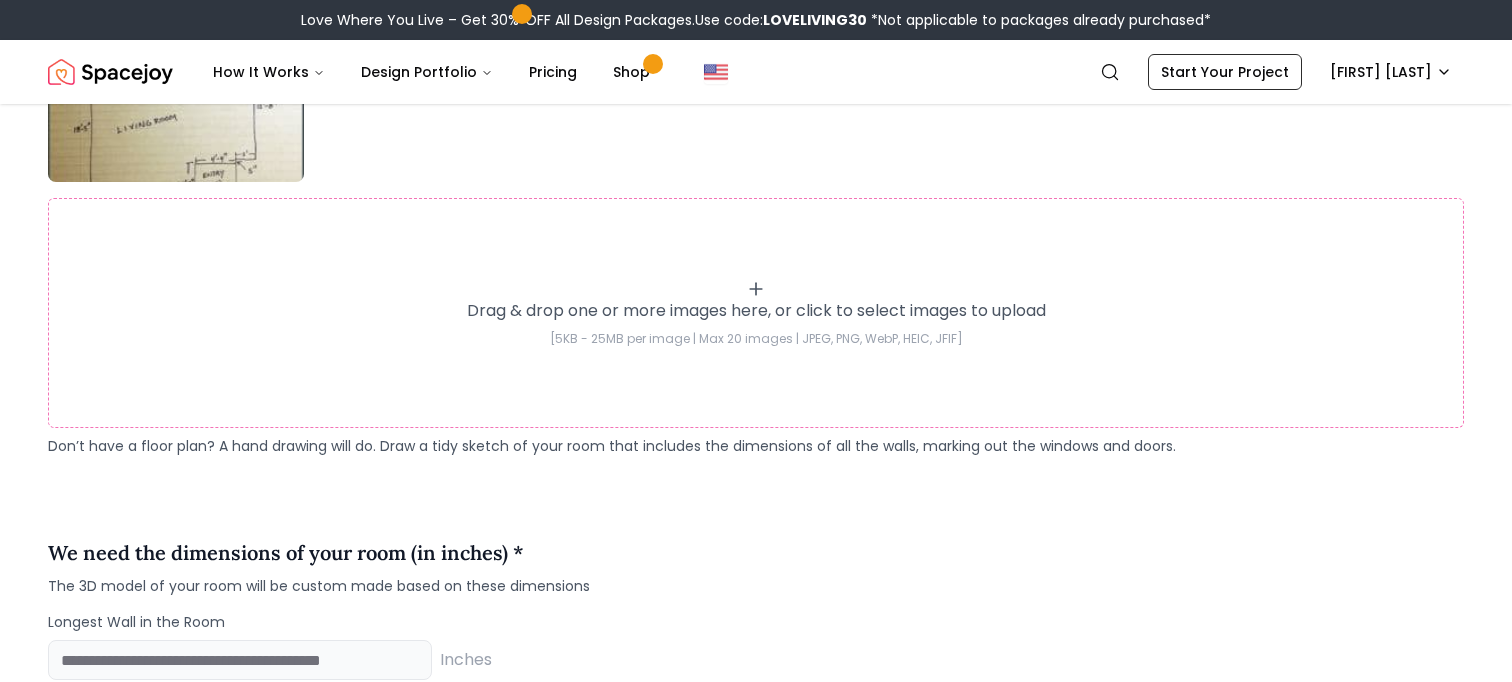 click on "Drag & drop one or more images here, or click to select images to upload" at bounding box center (756, 311) 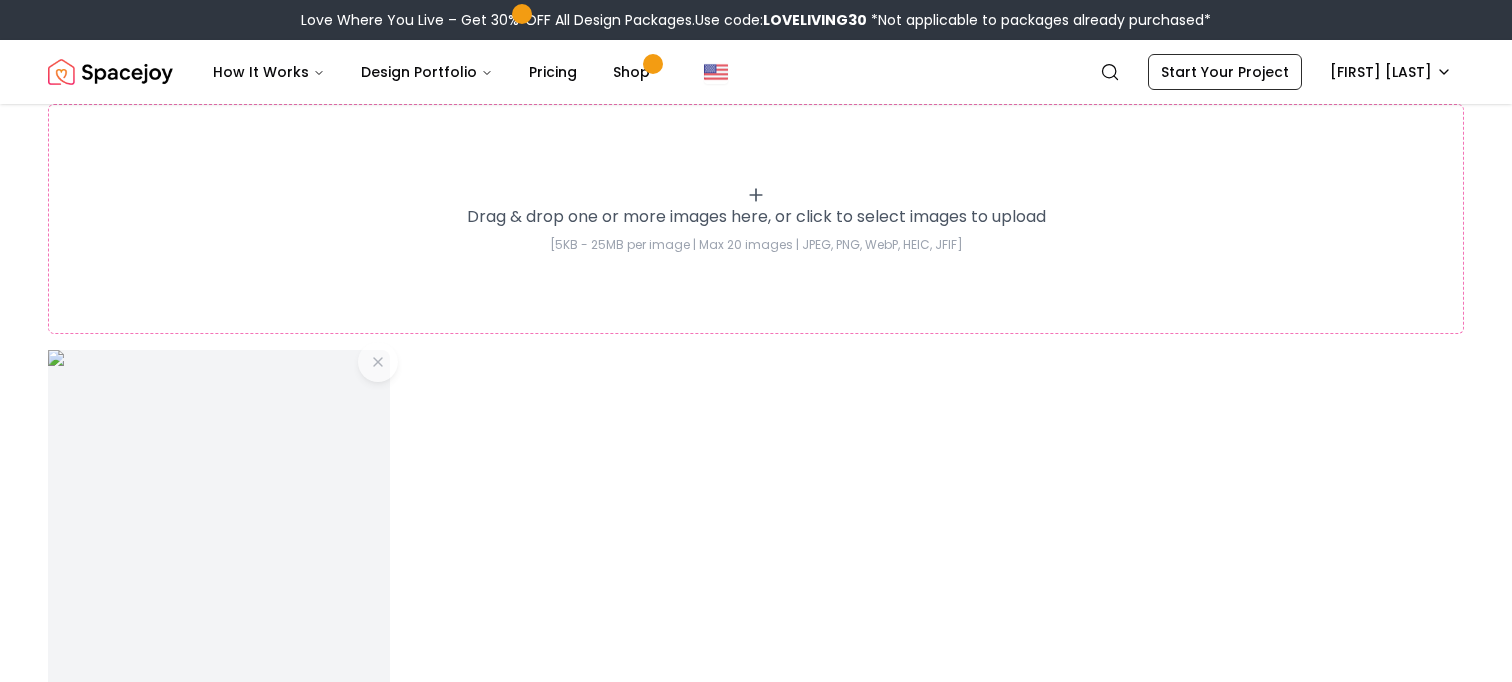 scroll, scrollTop: 1490, scrollLeft: 0, axis: vertical 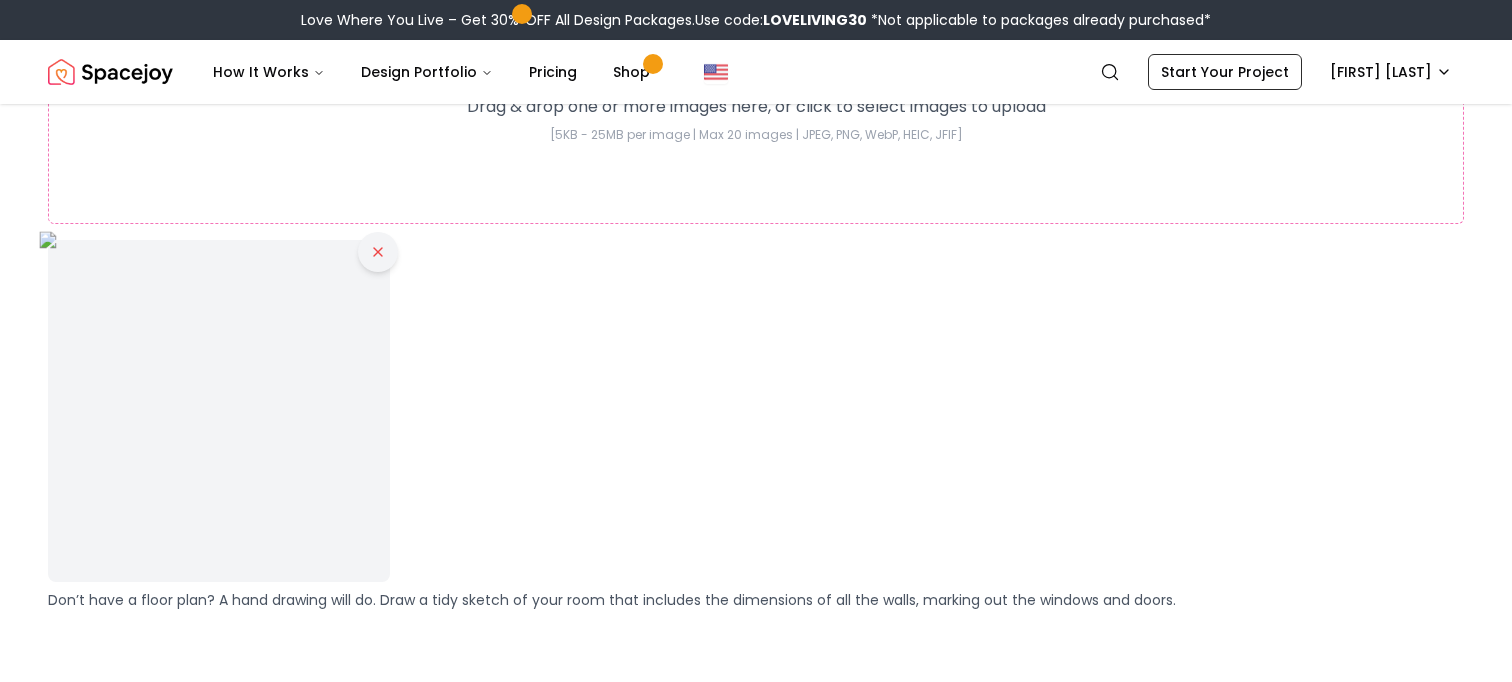 click at bounding box center [378, 252] 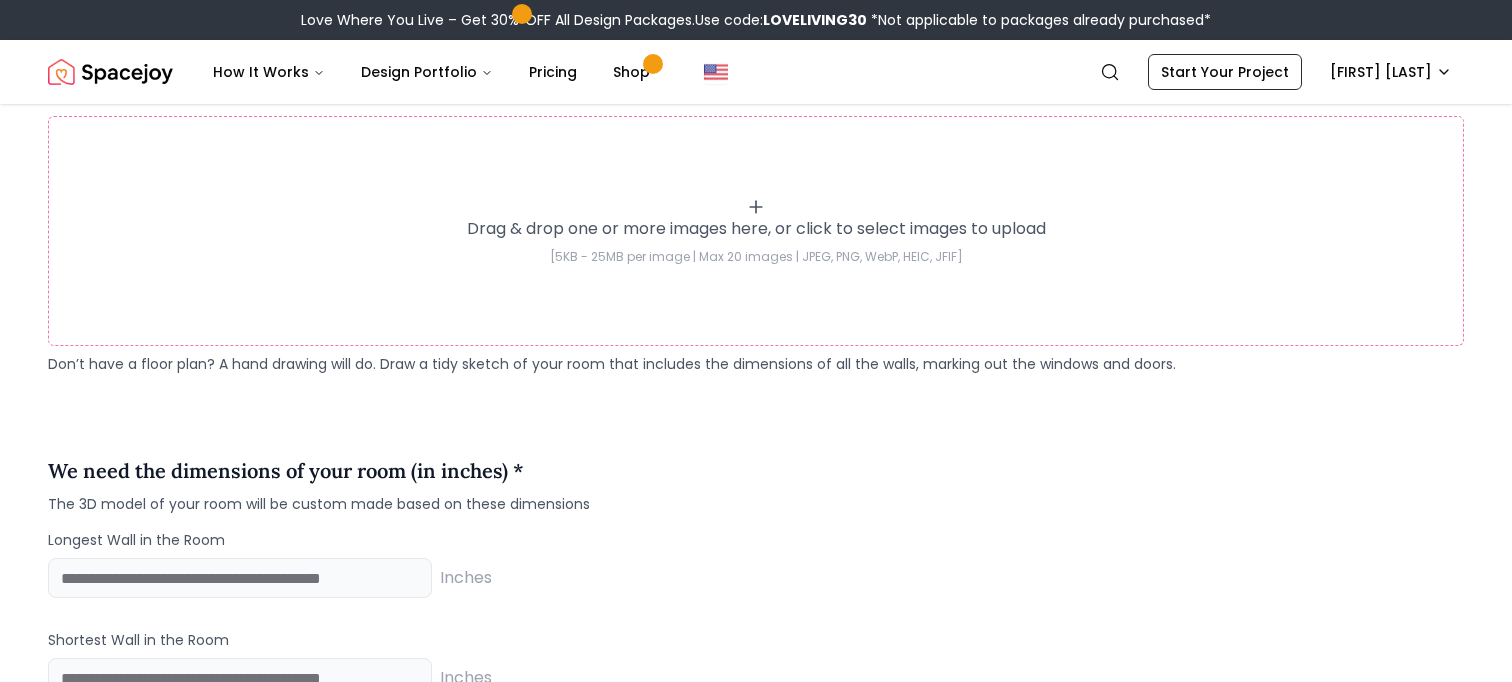 scroll, scrollTop: 1295, scrollLeft: 0, axis: vertical 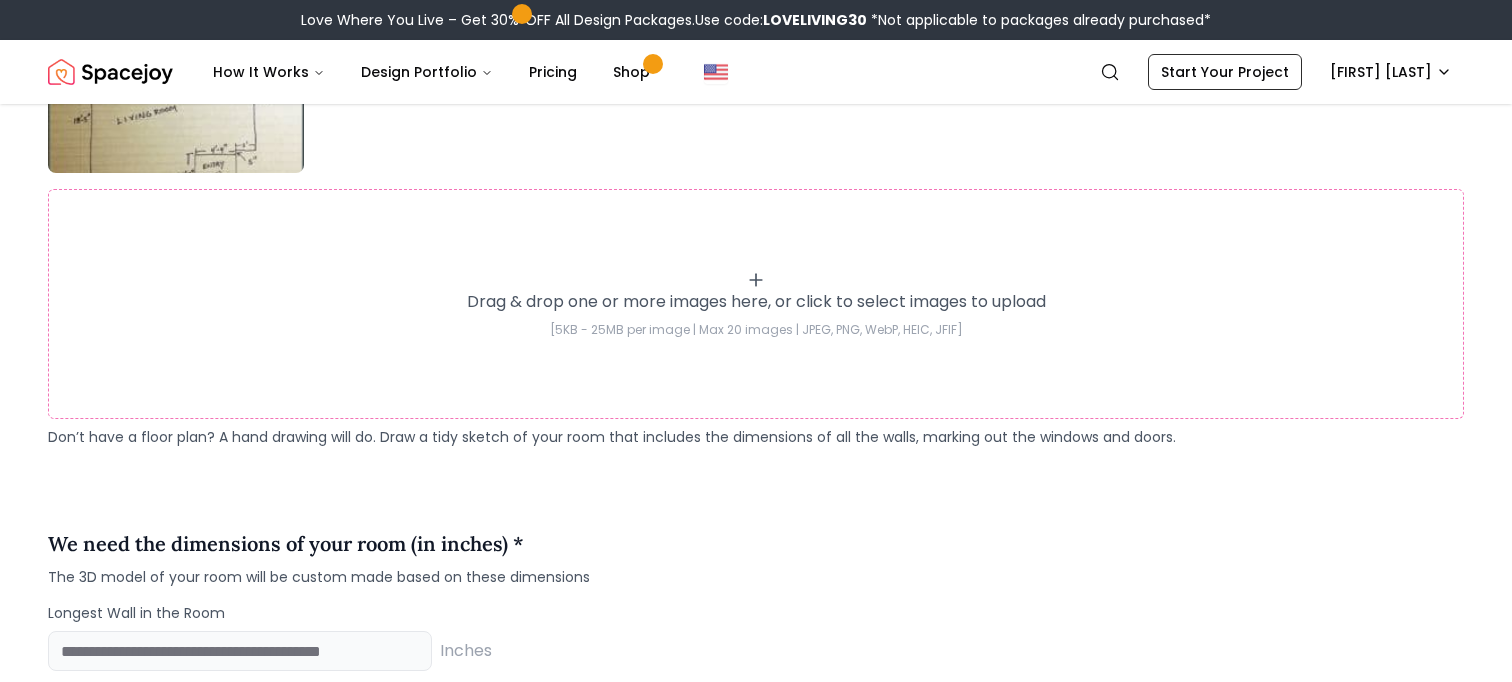 click 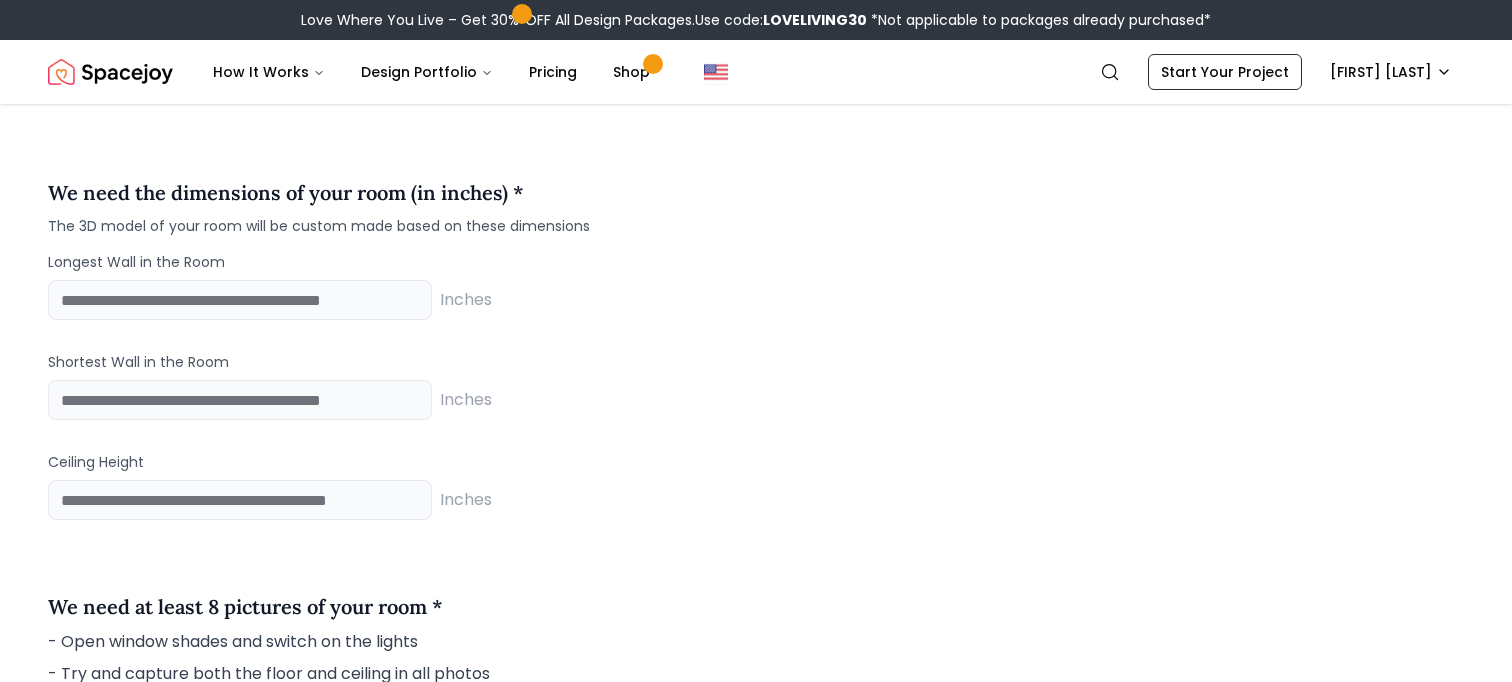 scroll, scrollTop: 2020, scrollLeft: 0, axis: vertical 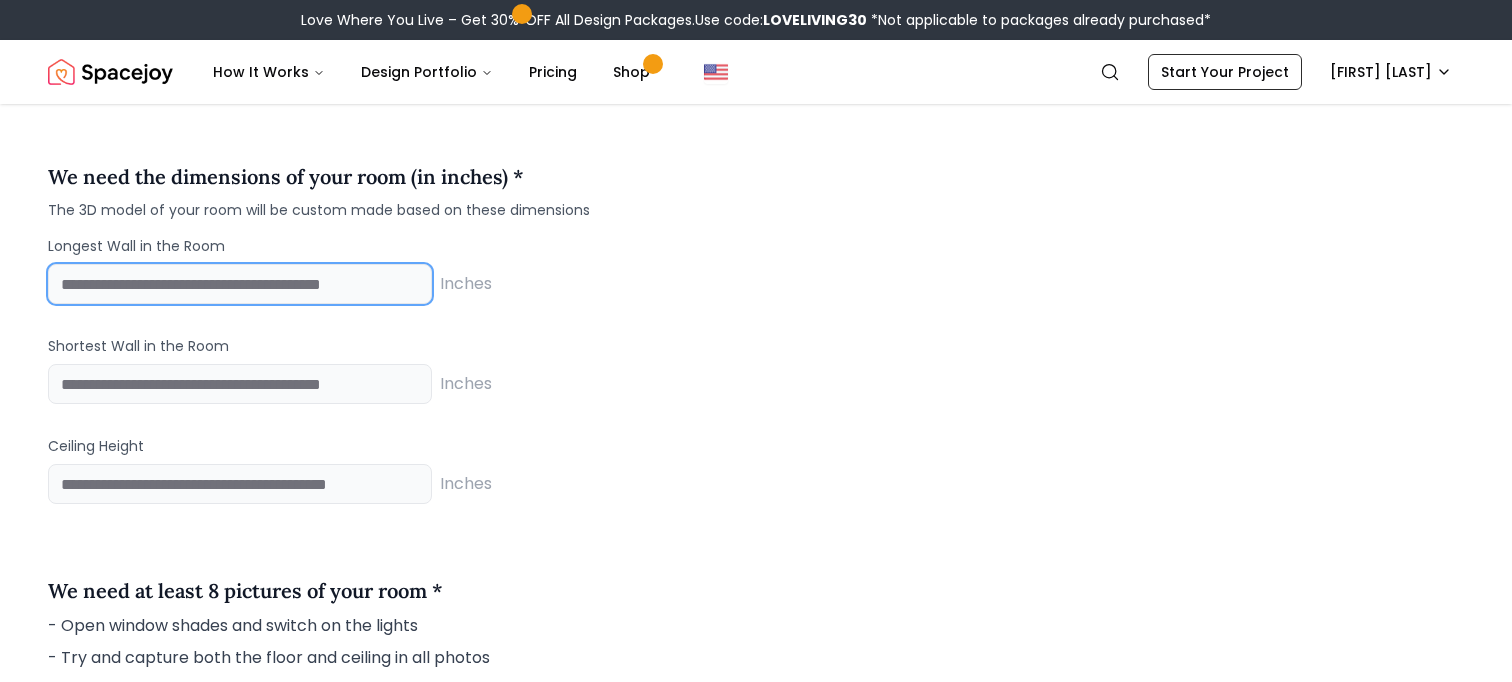 click at bounding box center [240, 284] 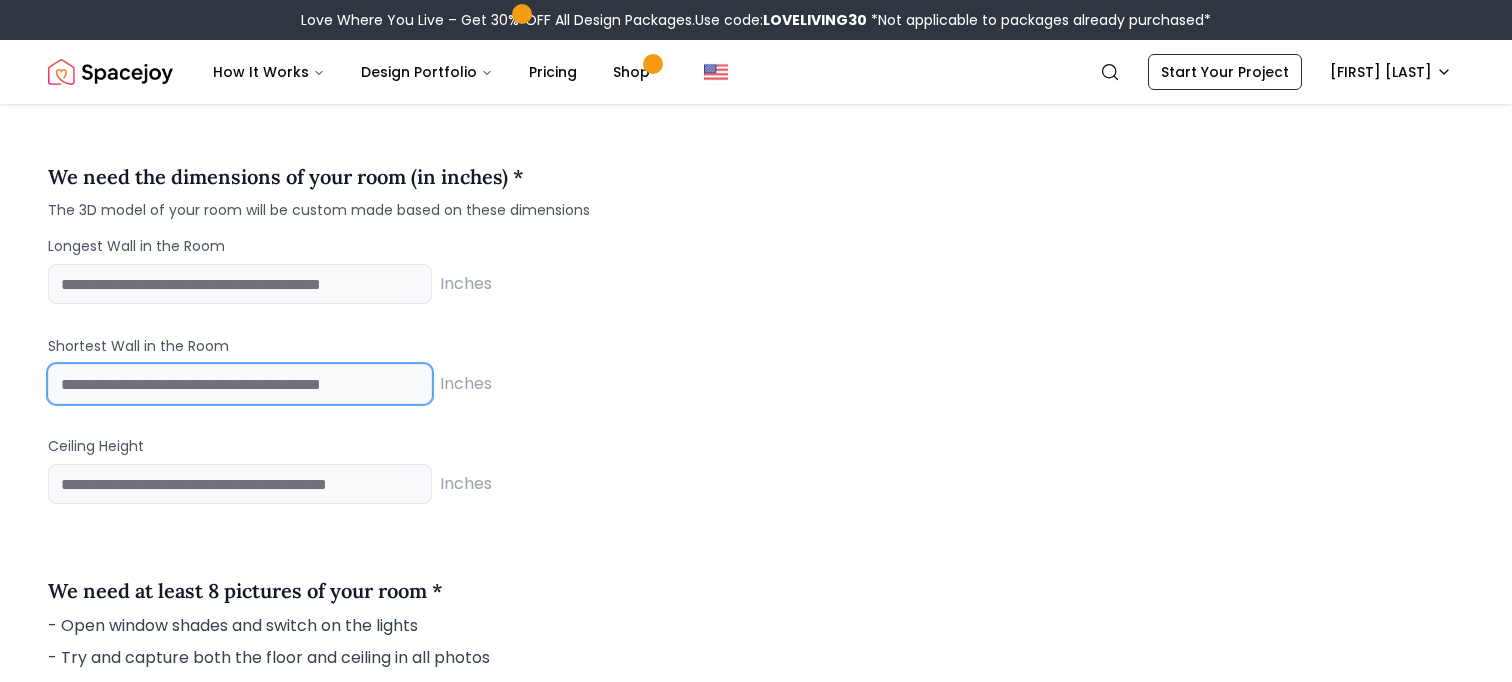 click at bounding box center (240, 384) 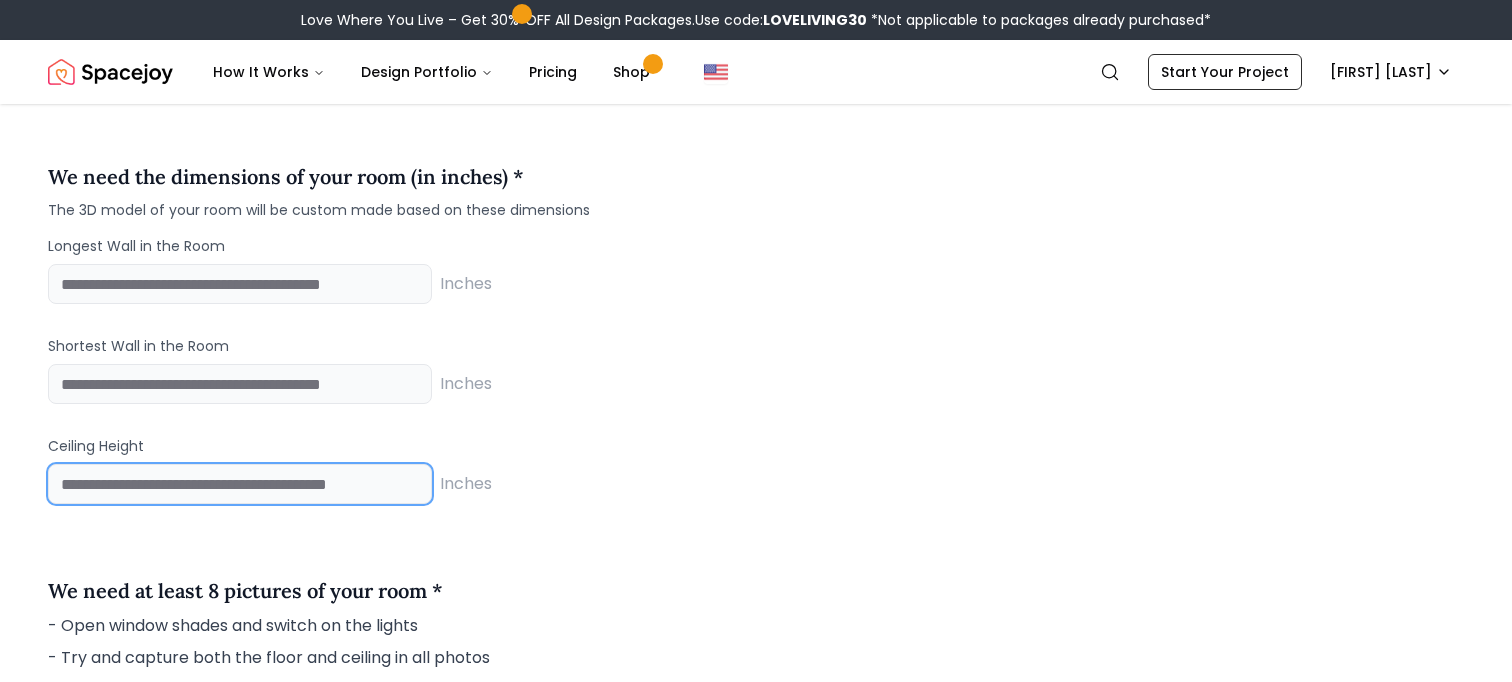 click at bounding box center (240, 484) 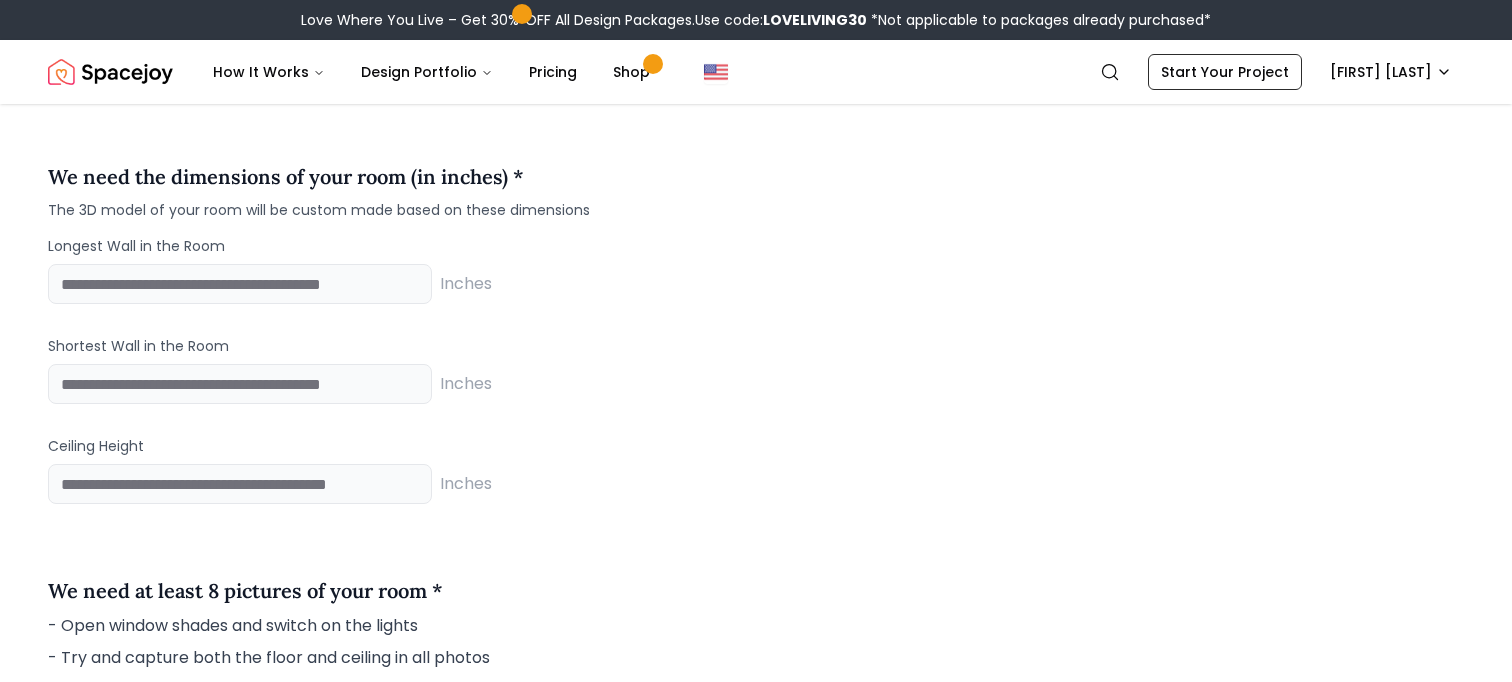 click on "Upload the floor plan of your room * Floorplan is a top view drawing of your room with dimensions. We understand that is a little extra work for you, but this is crucial in getting the 3D model of your room right. Drag & drop one or more images here, or click to select images to upload [5KB - 25MB per image | Max 20 images | JPEG, PNG, WebP, HEIC, JFIF] Do you already have a floor plan? That’s great! Upload it Drag & drop one or more images here, or click to select images to upload [5KB - 25MB per image | Max 20 images | JPEG, PNG, WebP, HEIC, JFIF] Don’t have a floor plan? A hand drawing will do.
Draw a tidy sketch of your room that includes the dimensions of all the walls, marking out the windows and doors. We need the dimensions of your room (in inches) * The 3D model of your room will be custom made based on these dimensions Longest Wall in the Room *** Inches Shortest Wall in the Room ** Inches Ceiling Height ** Inches We need at least 8 pictures of your room * 4 photos, 1 of each corner Back" at bounding box center (756, 355) 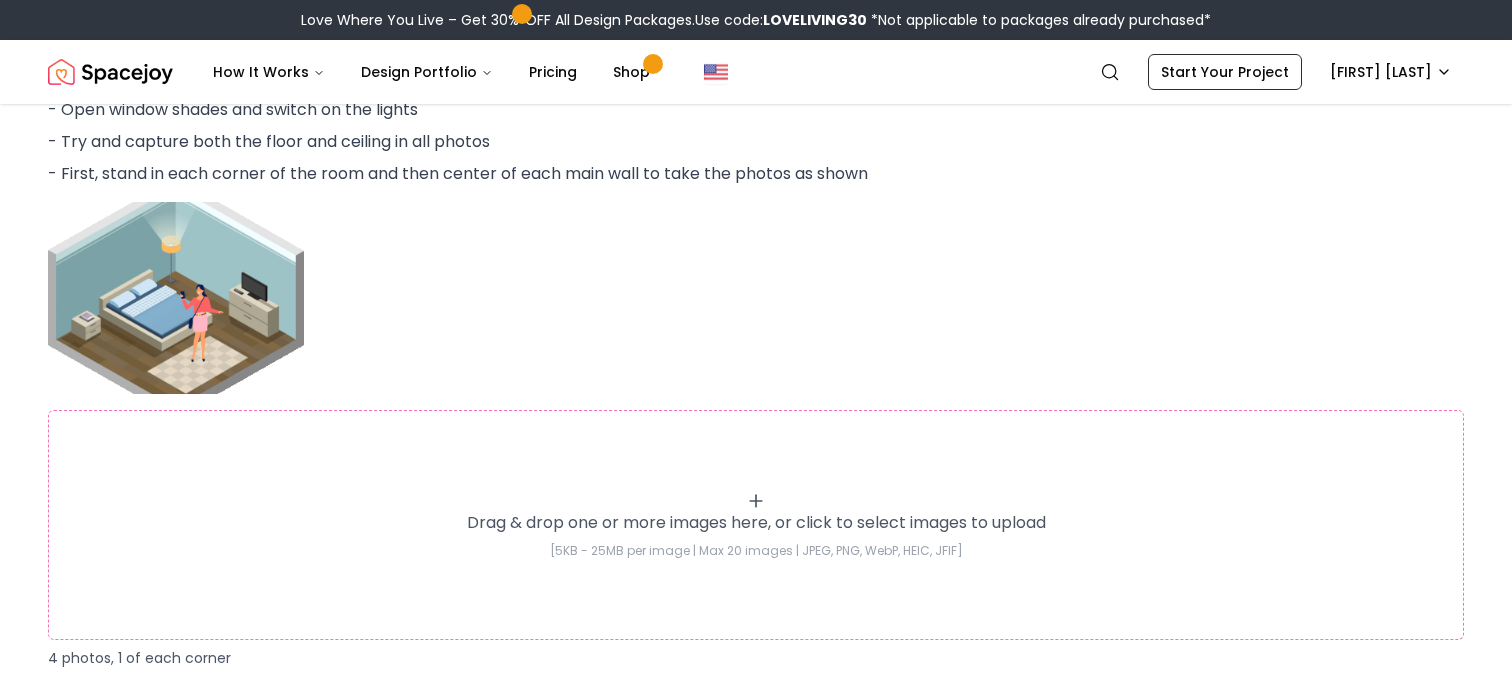 scroll, scrollTop: 2712, scrollLeft: 0, axis: vertical 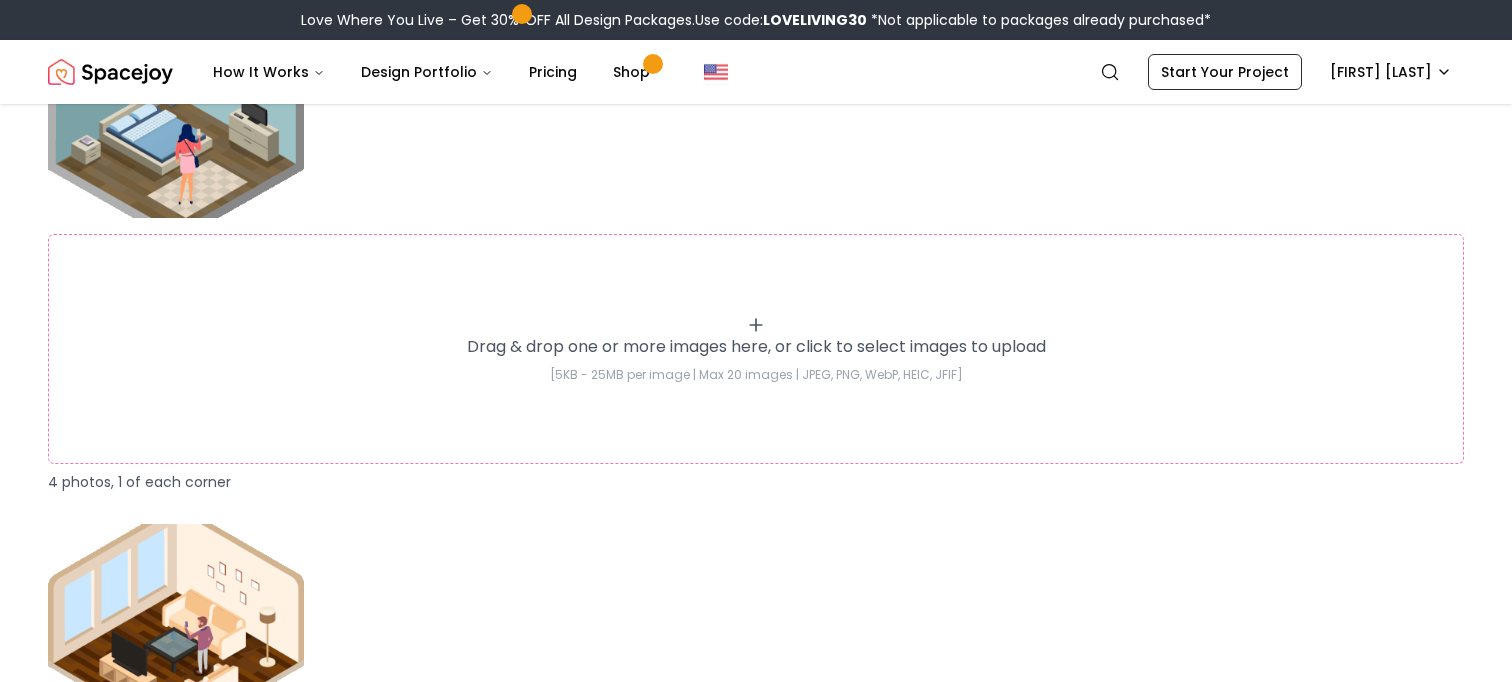 click 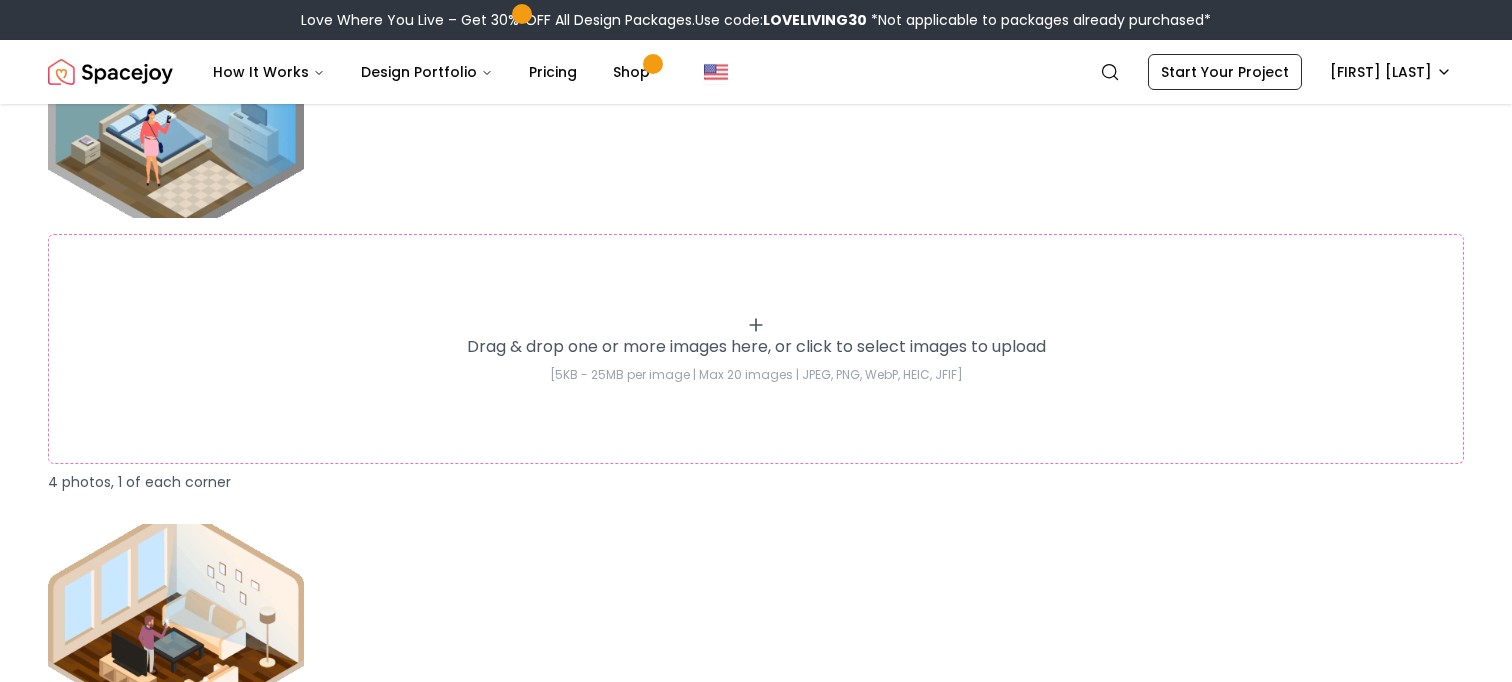 type on "**********" 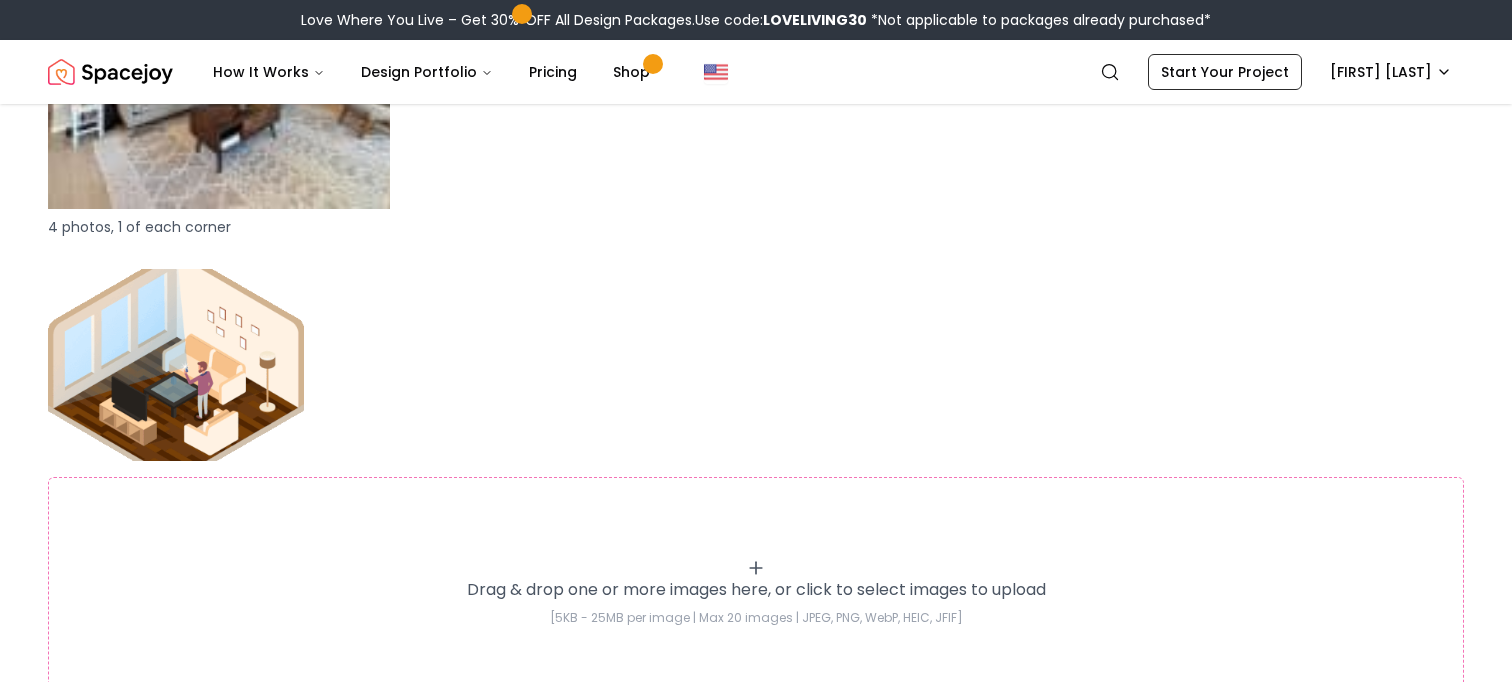 scroll, scrollTop: 3844, scrollLeft: 0, axis: vertical 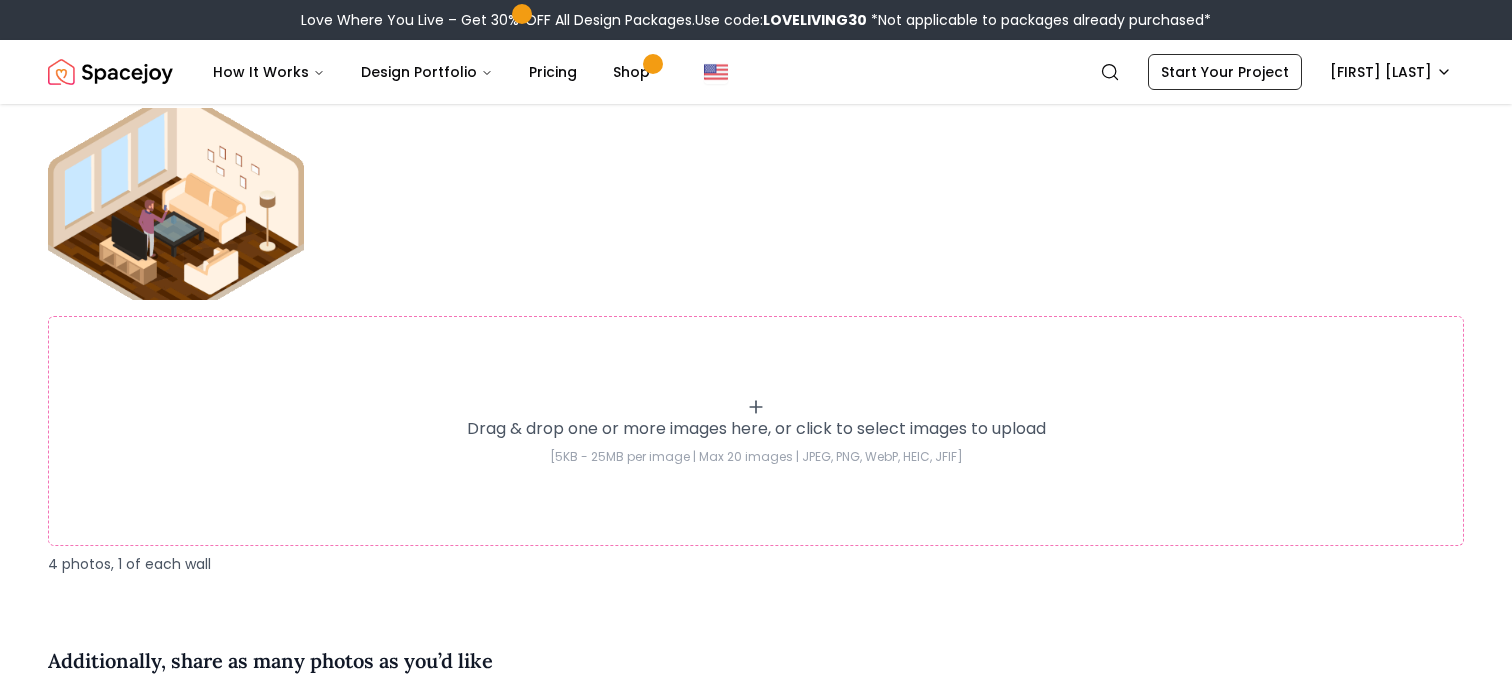 click 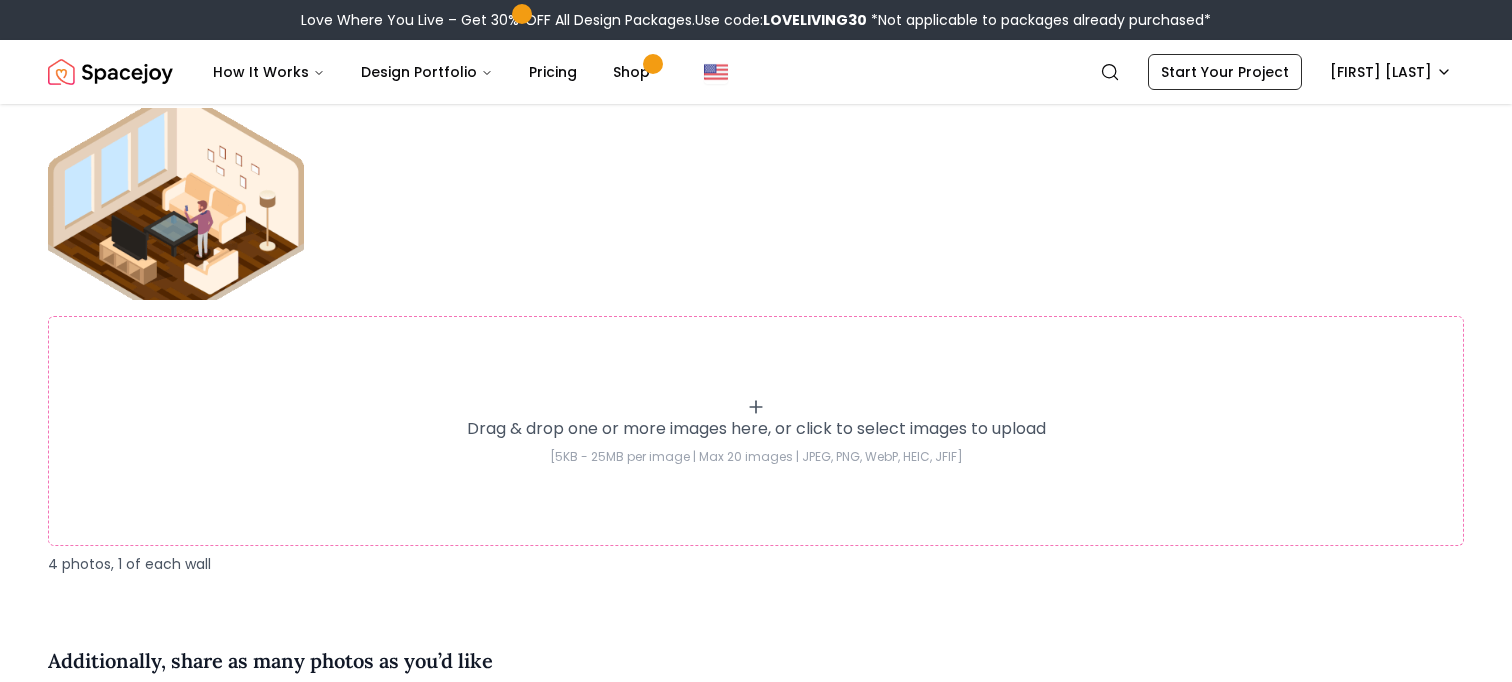 type on "**********" 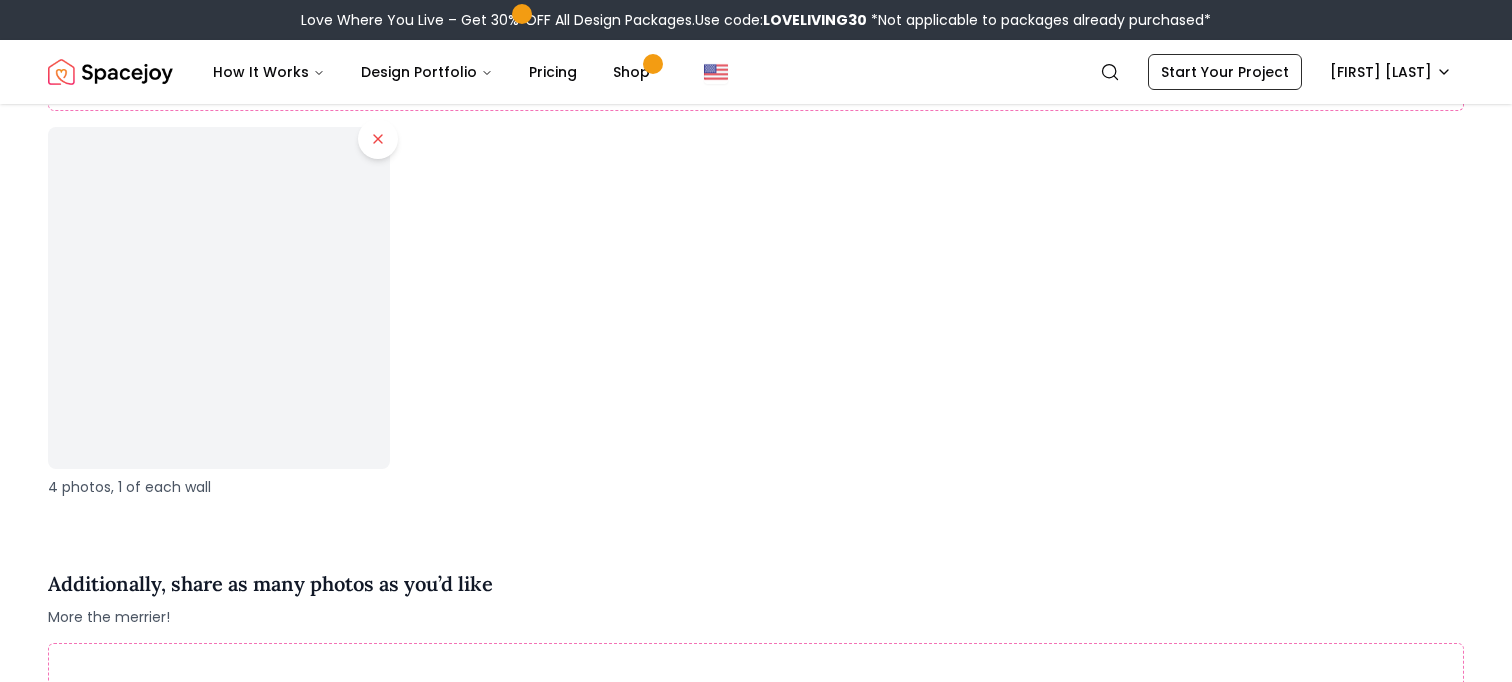 scroll, scrollTop: 4367, scrollLeft: 0, axis: vertical 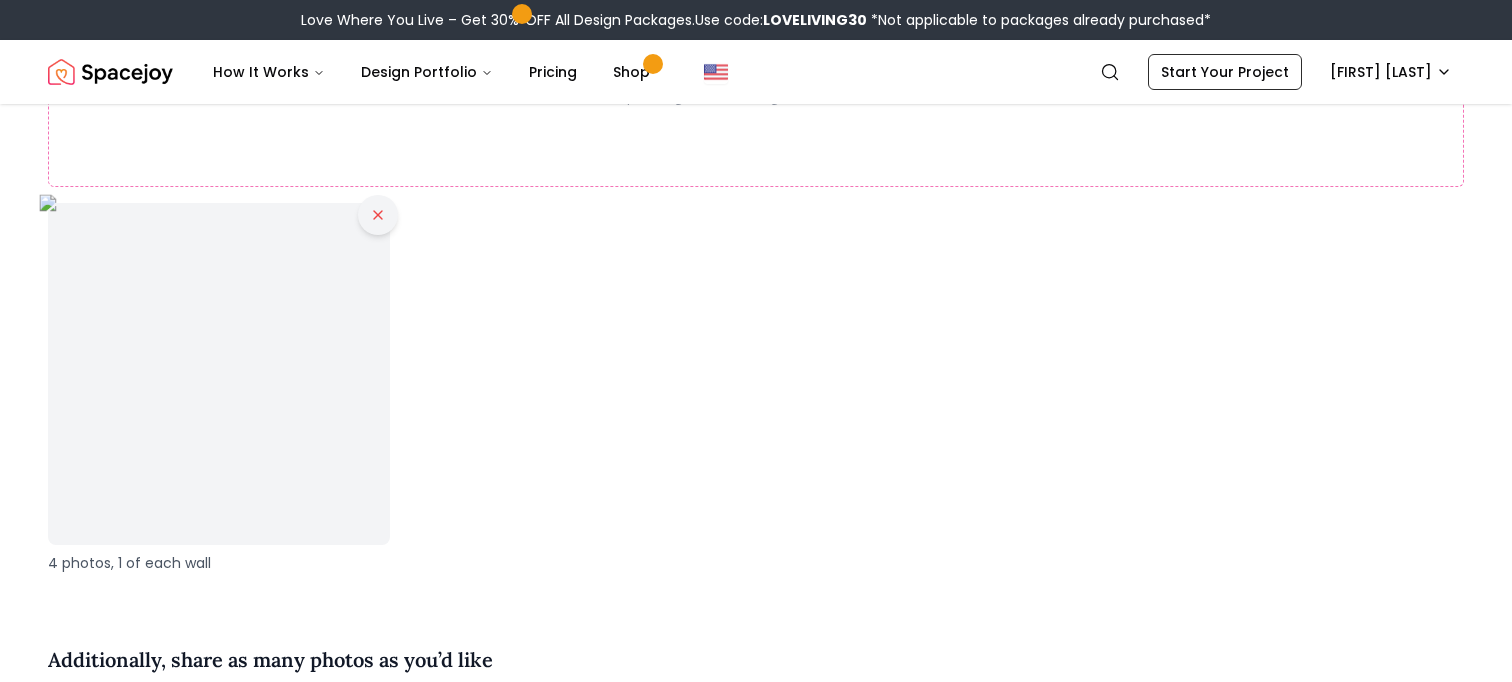 click at bounding box center [378, 215] 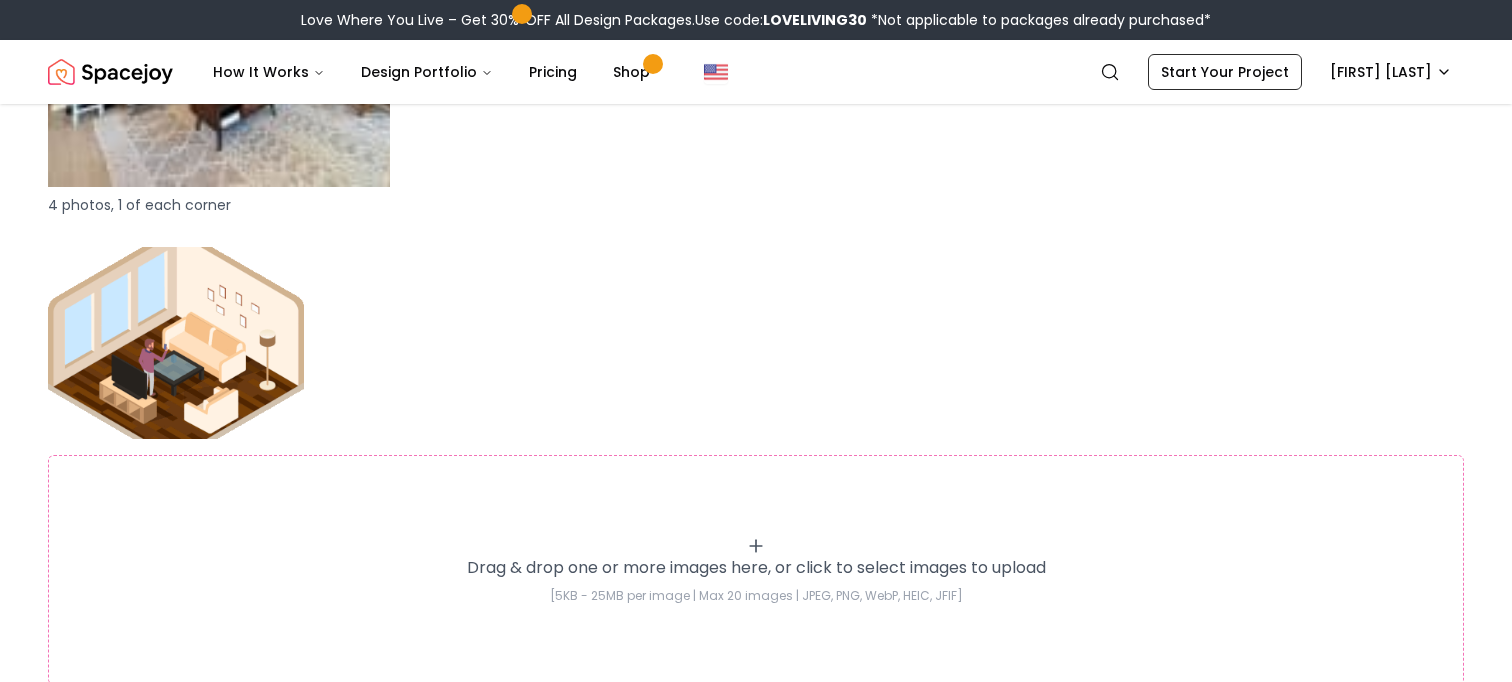 scroll, scrollTop: 3915, scrollLeft: 0, axis: vertical 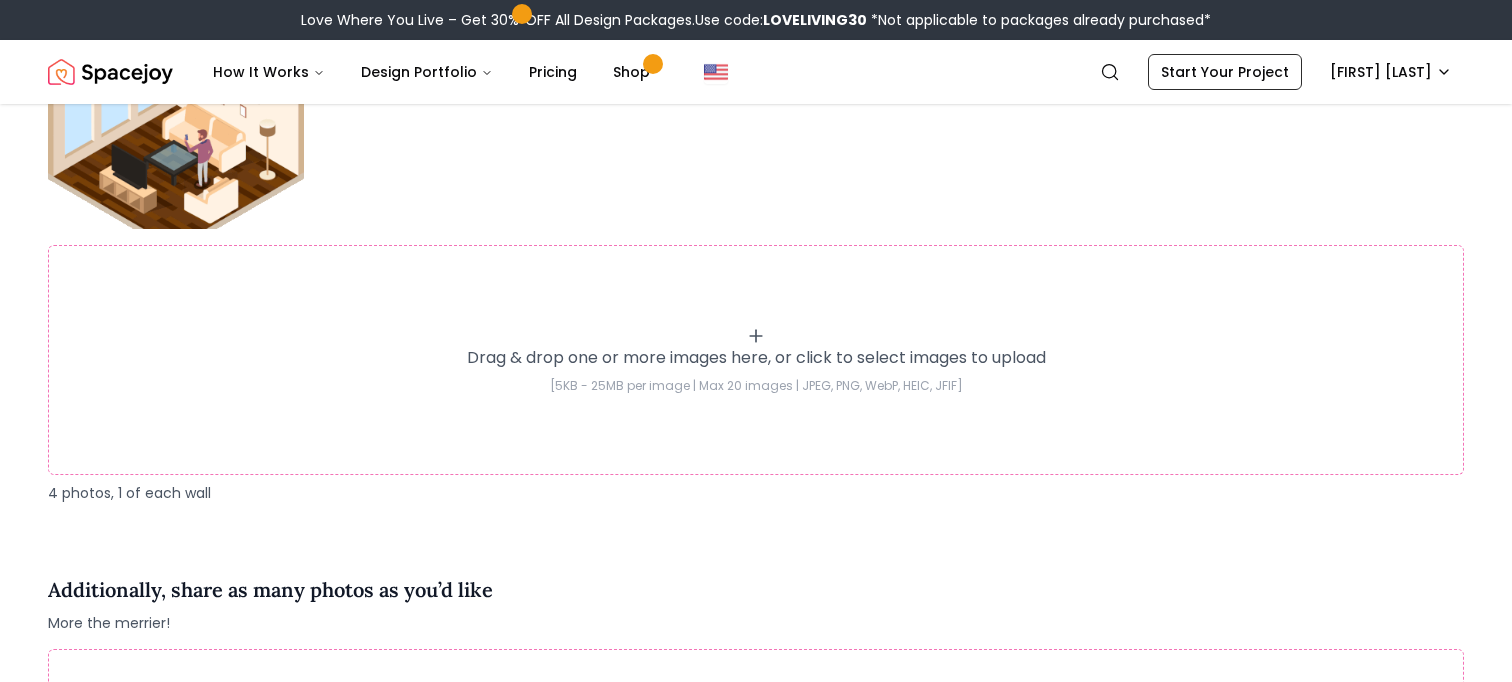 click 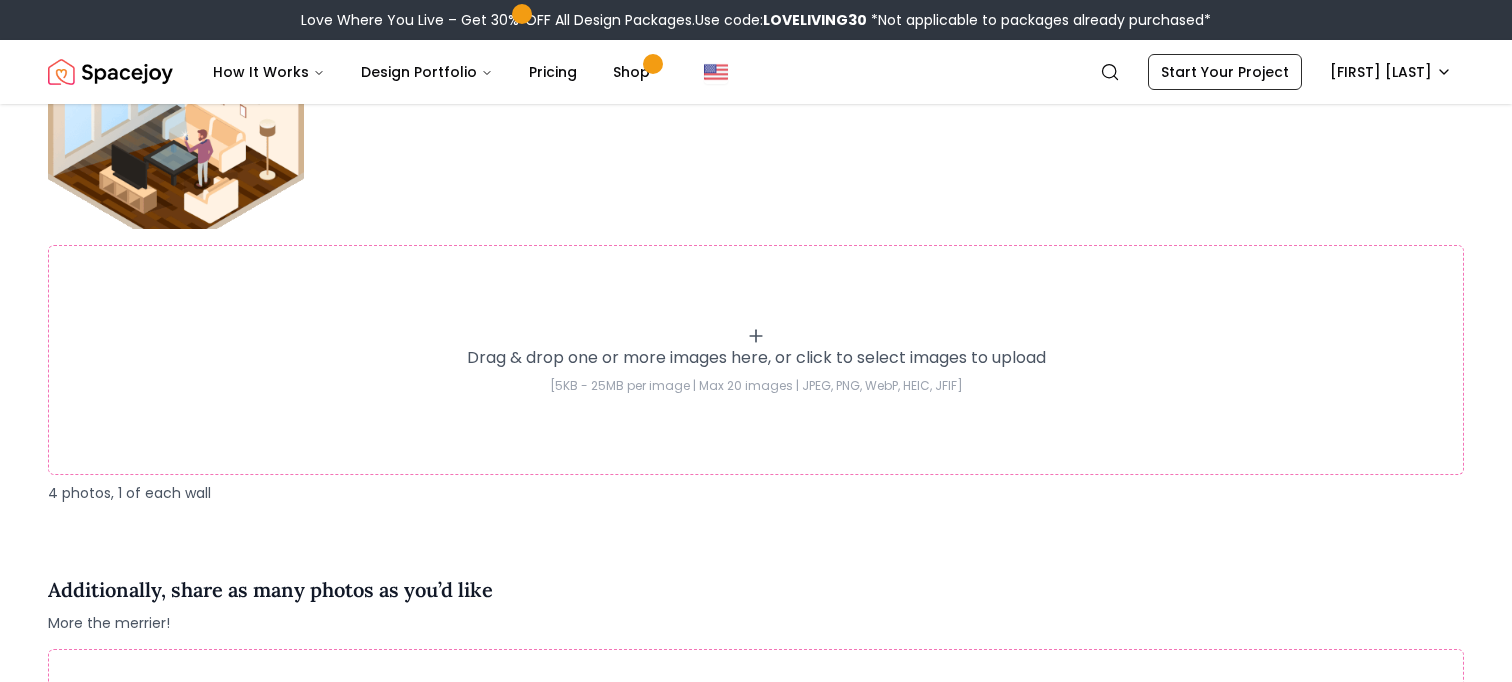 type on "**********" 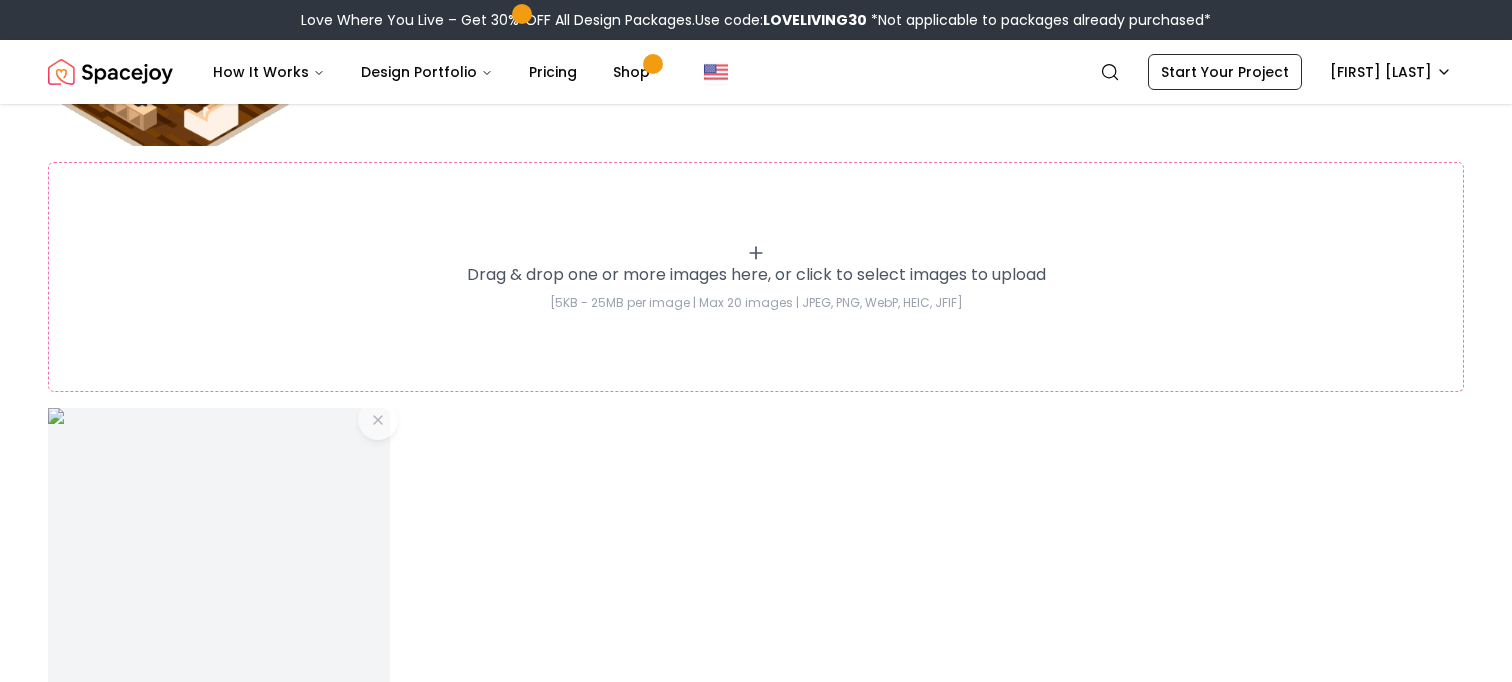 scroll, scrollTop: 4054, scrollLeft: 0, axis: vertical 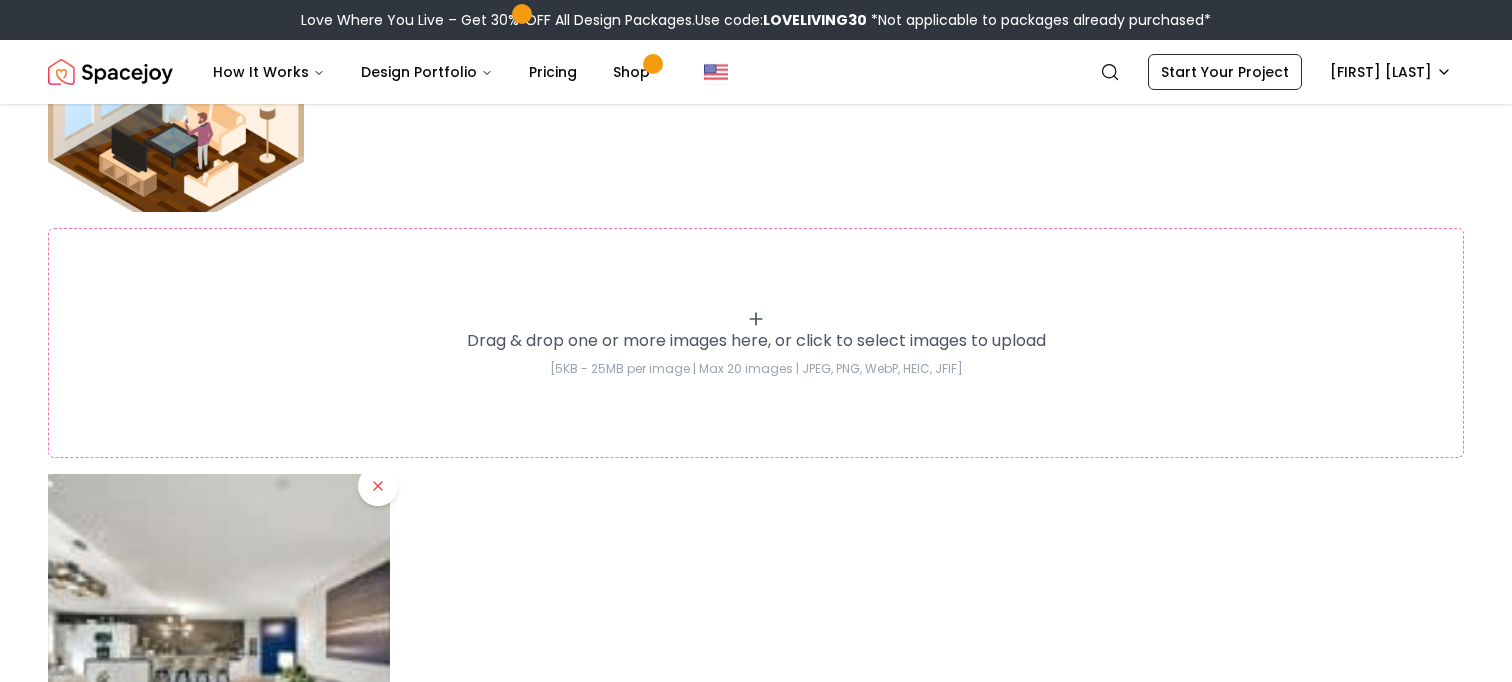 click 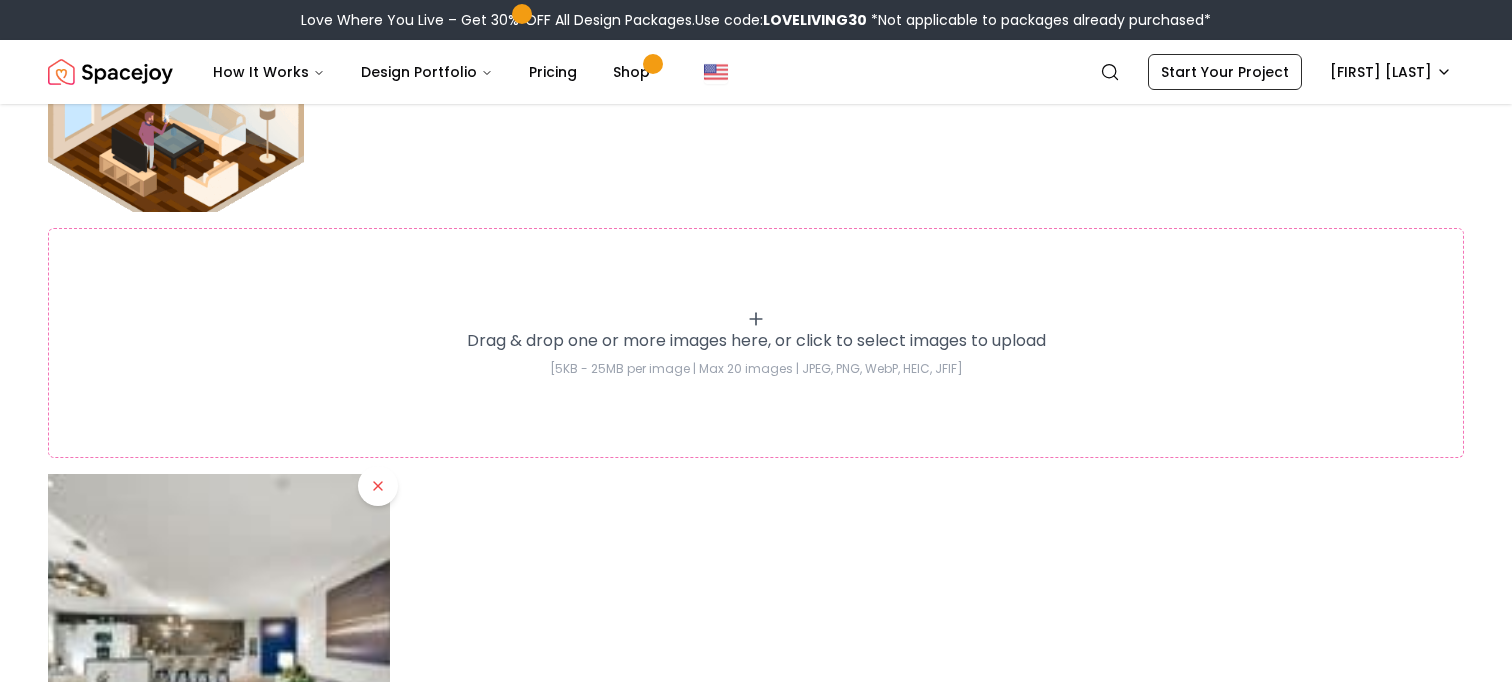 type on "**********" 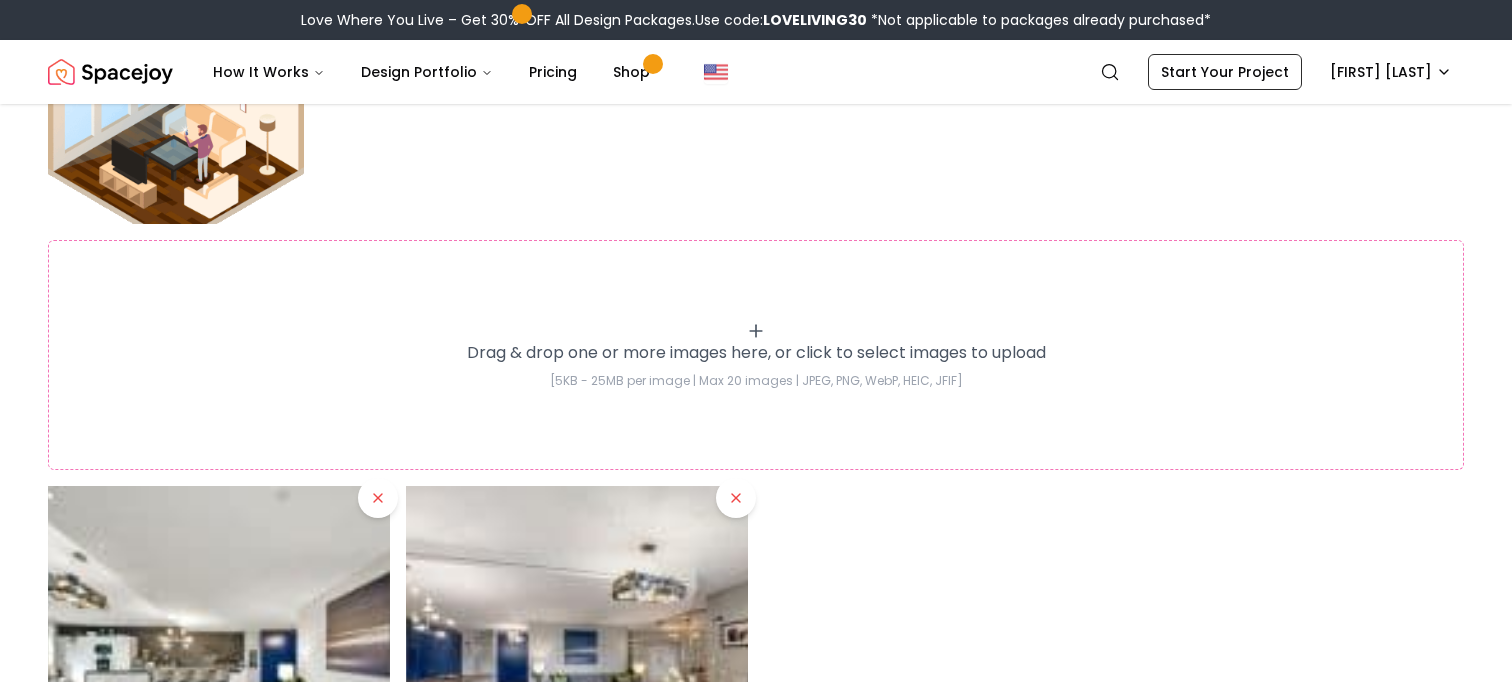 scroll, scrollTop: 3861, scrollLeft: 0, axis: vertical 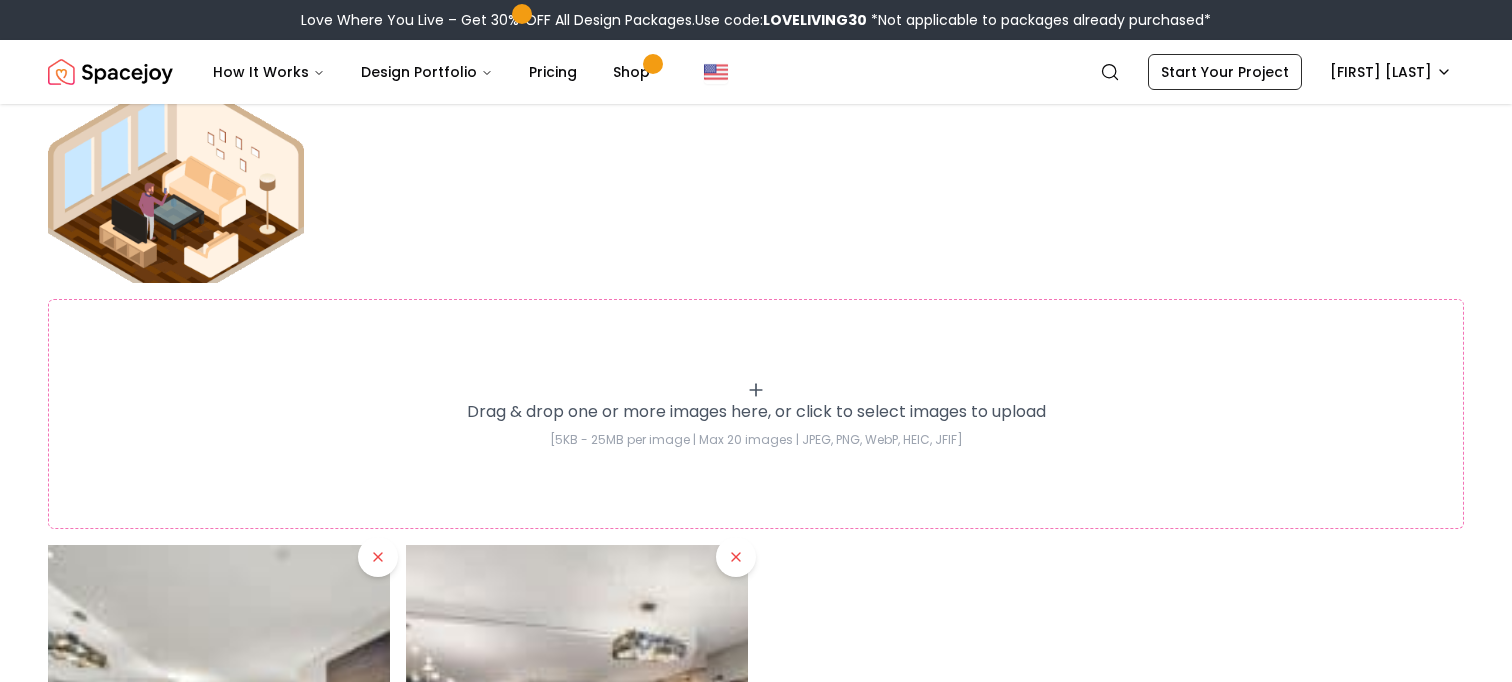 click 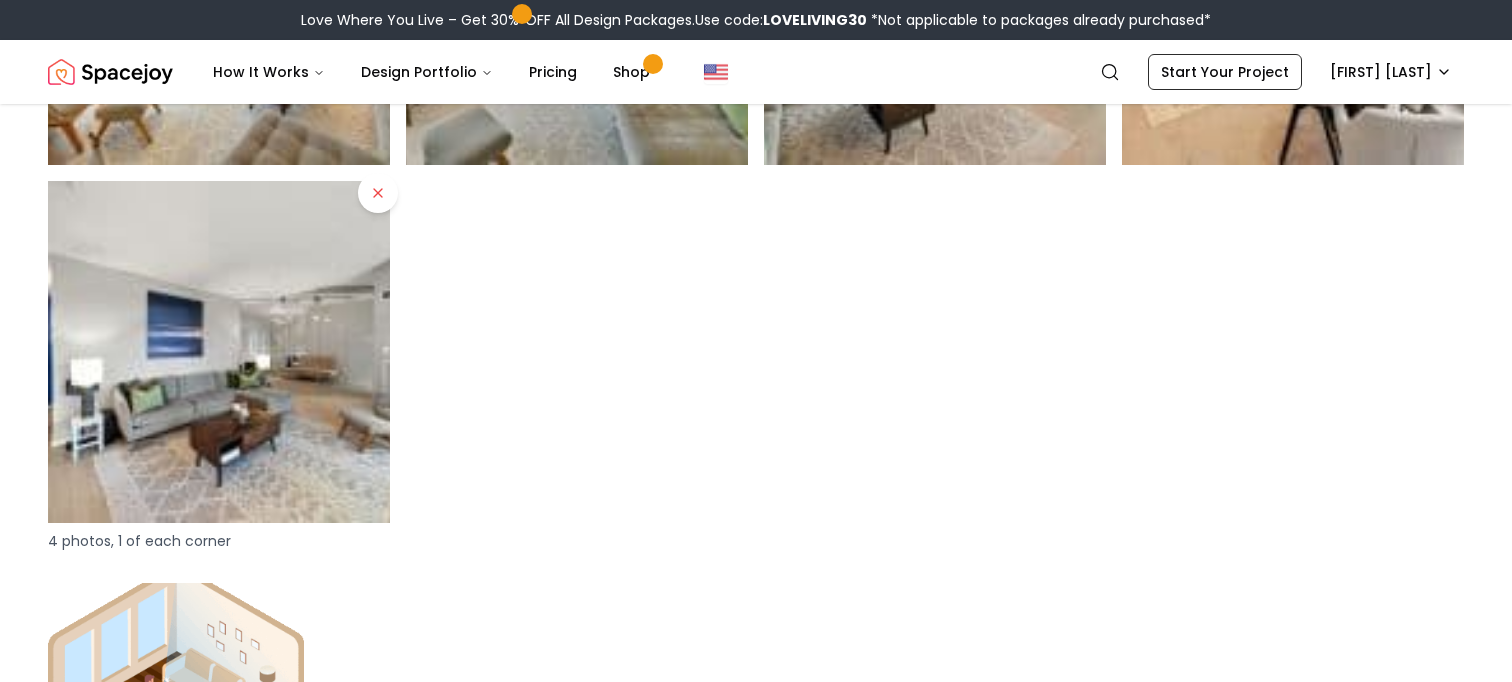 scroll, scrollTop: 3367, scrollLeft: 0, axis: vertical 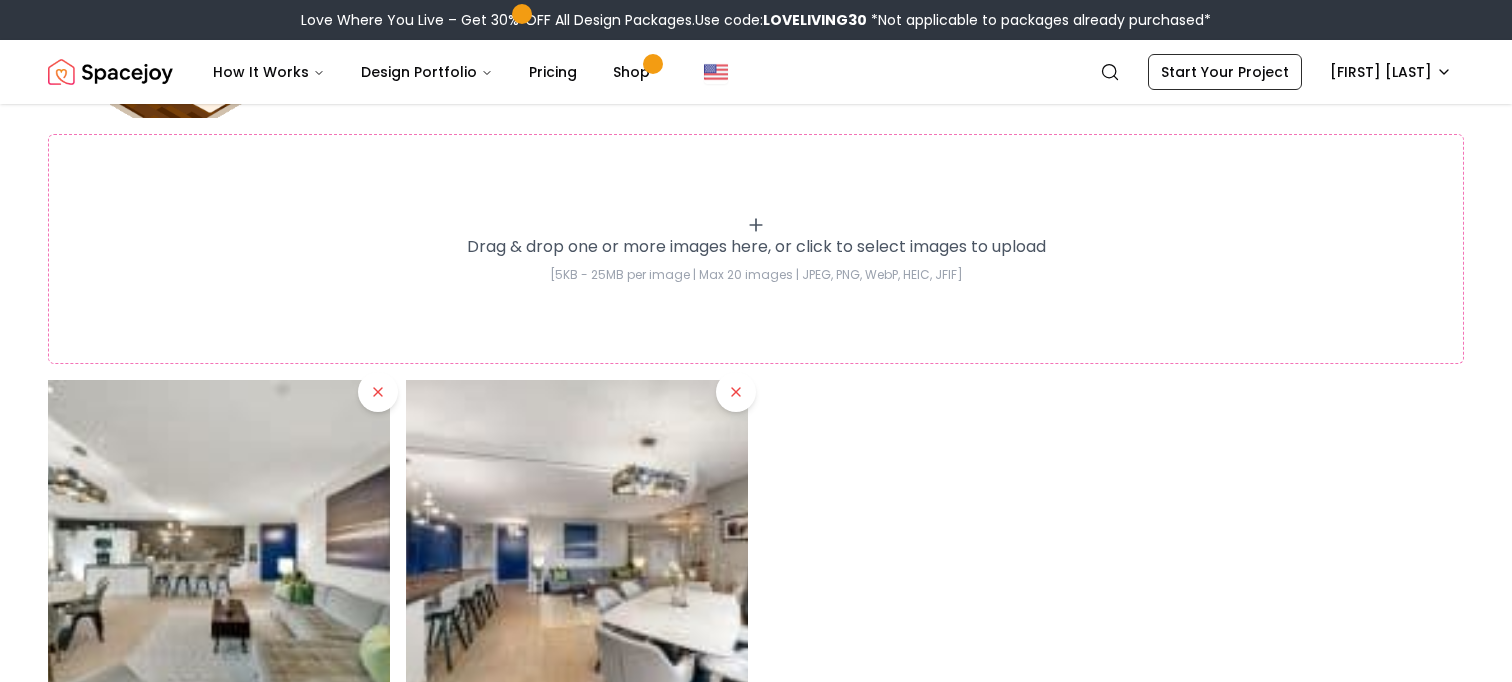 click on "Drag & drop one or more images here, or click to select images to upload [5KB - 25MB per image | Max 20 images | JPEG, PNG, WebP, HEIC, JFIF]" at bounding box center (756, 249) 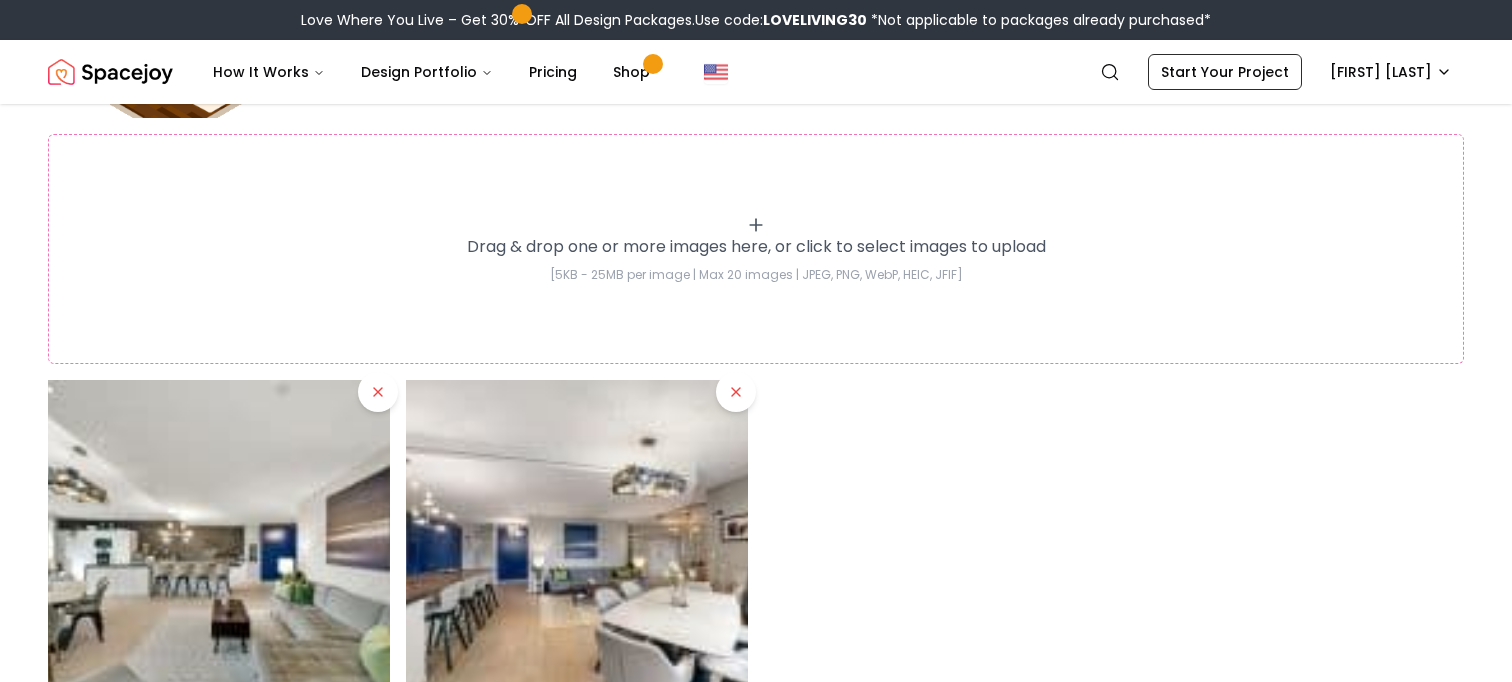 type on "**********" 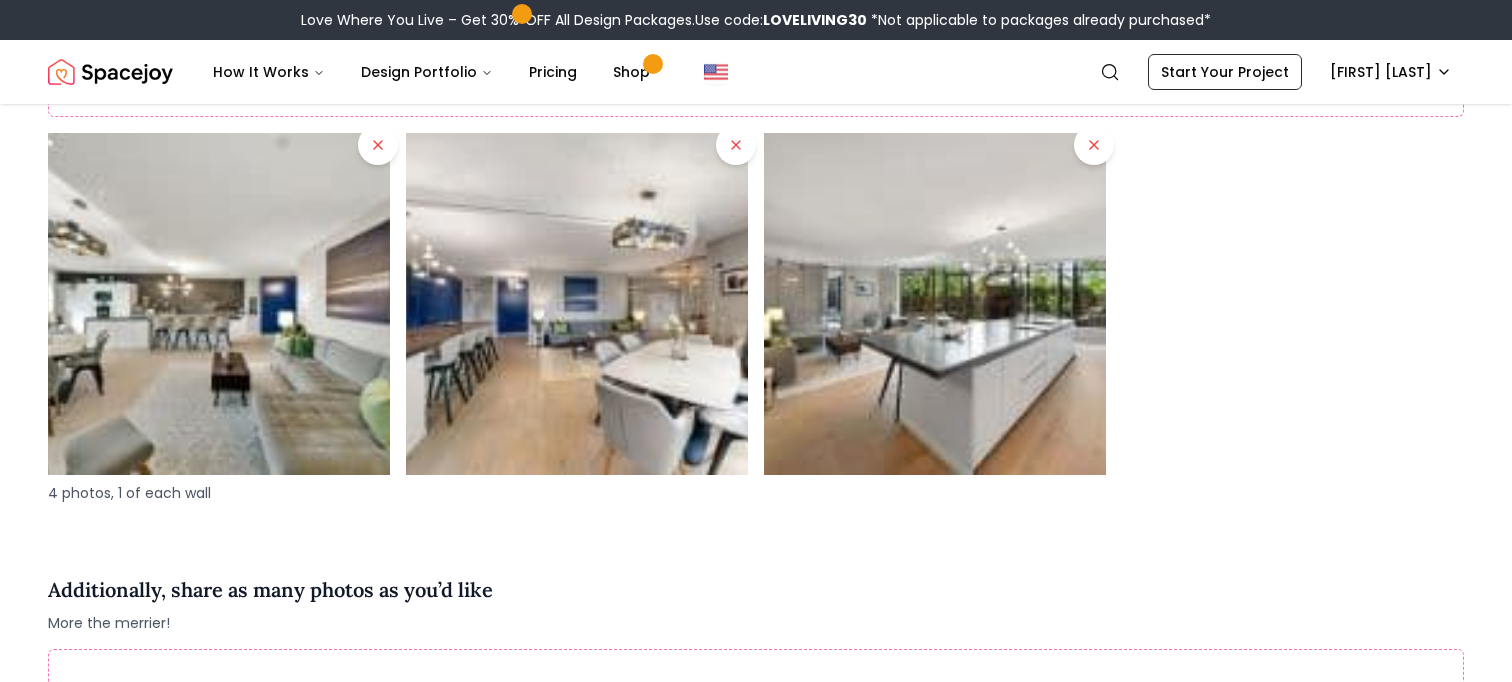 scroll, scrollTop: 4242, scrollLeft: 0, axis: vertical 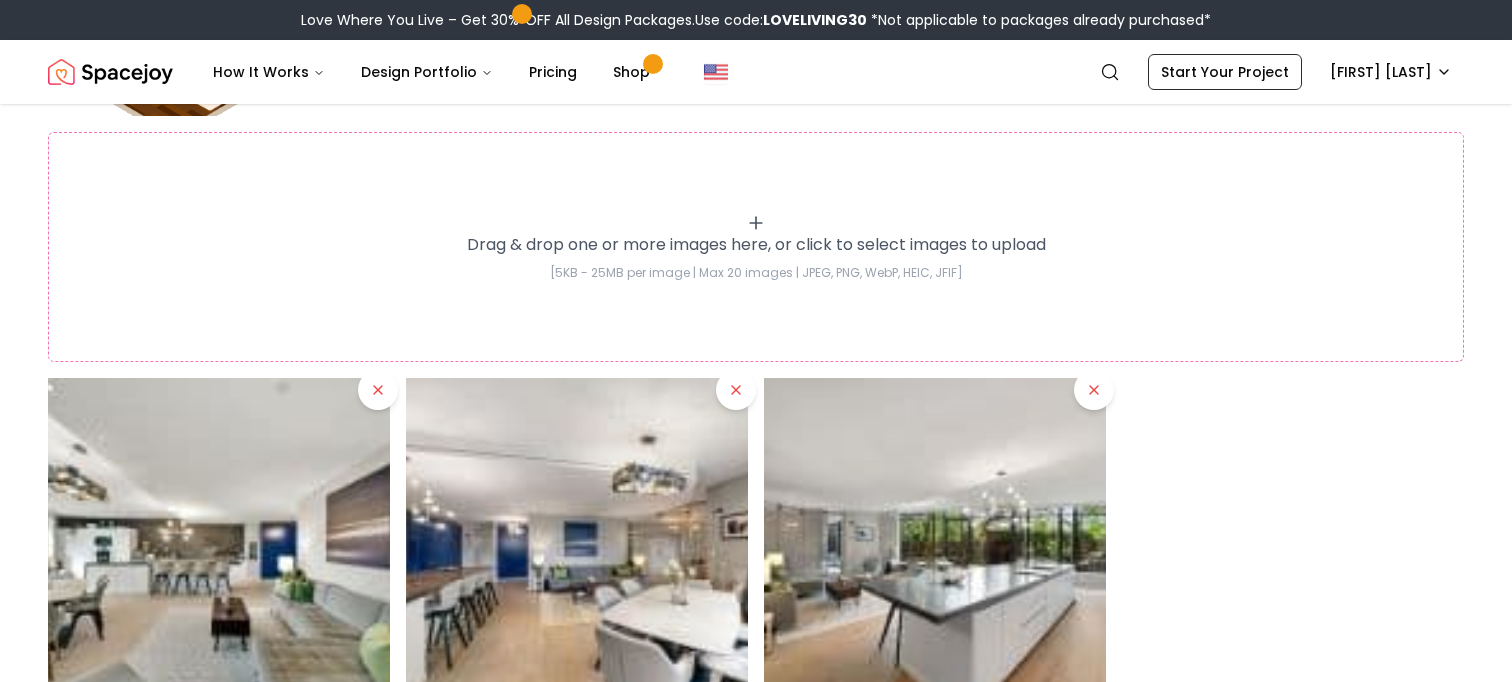 click 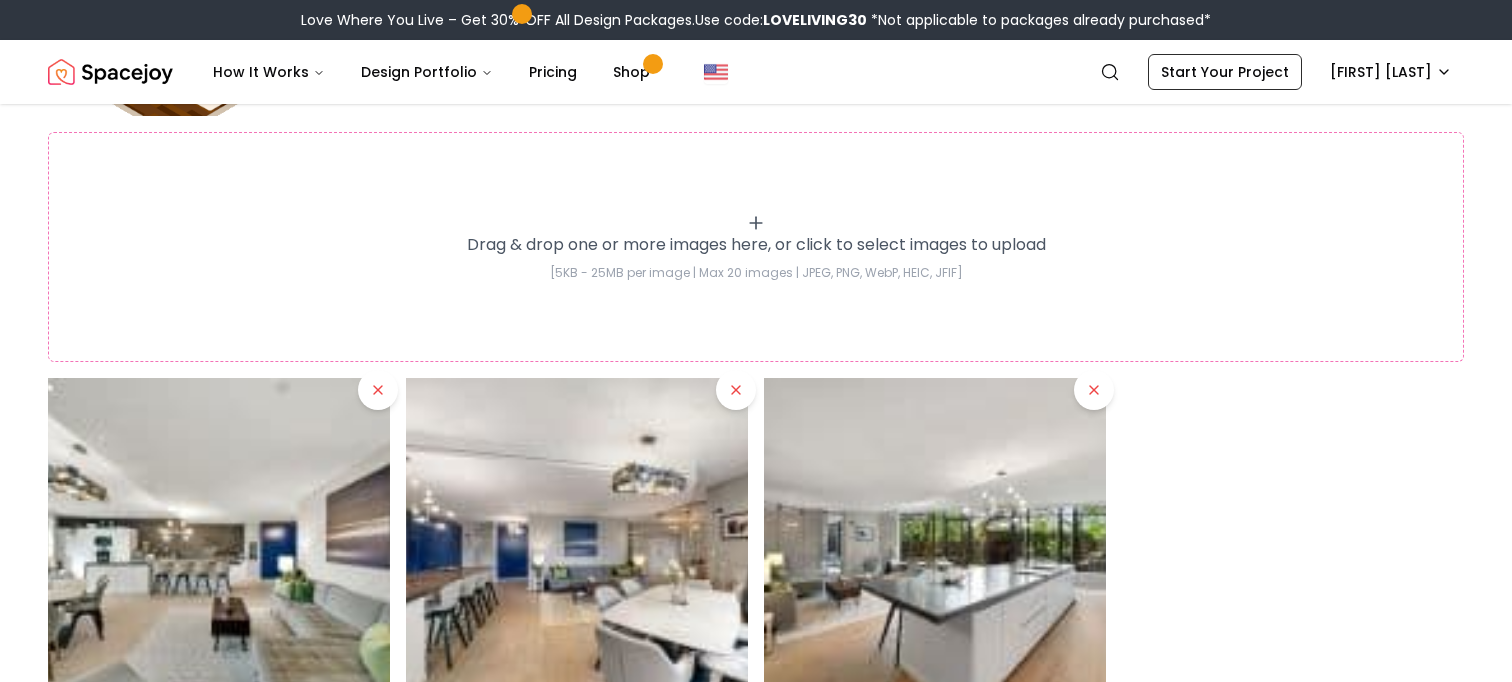 type on "**********" 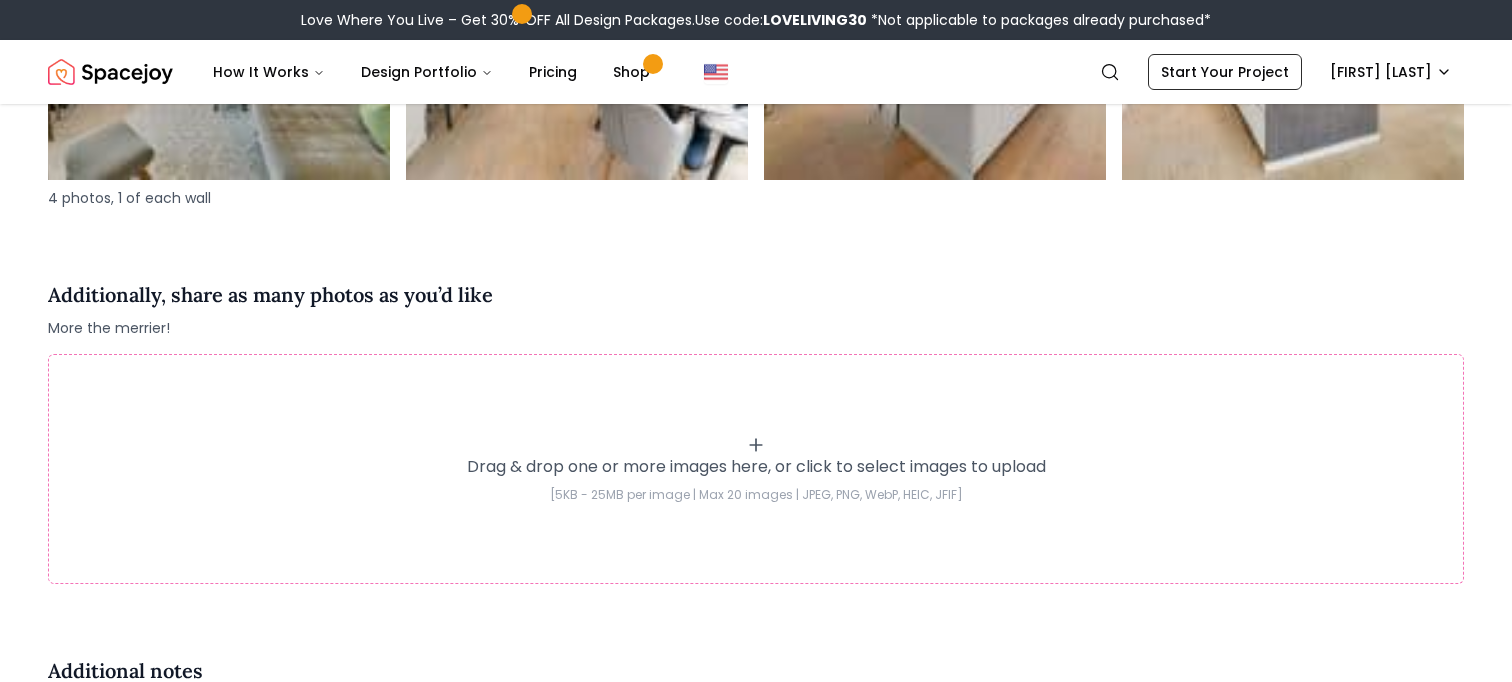 scroll, scrollTop: 4545, scrollLeft: 0, axis: vertical 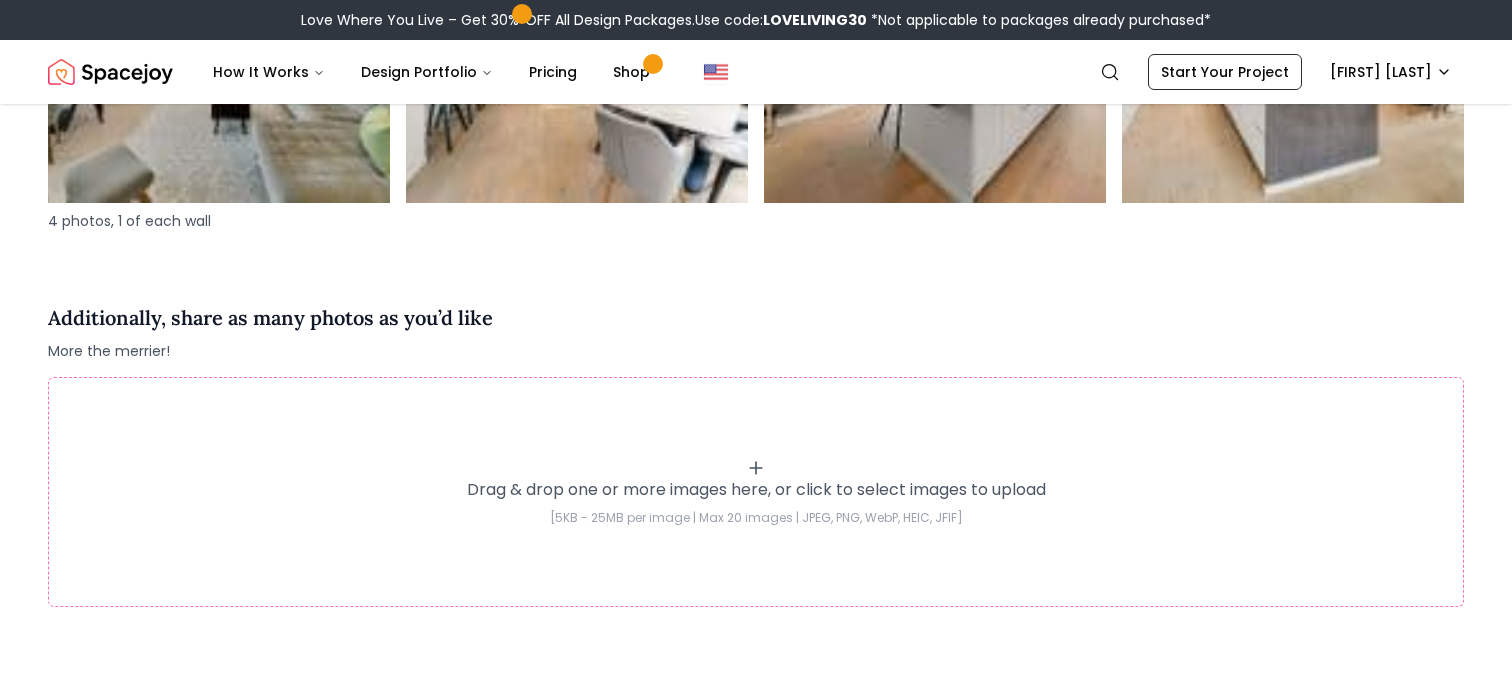 click 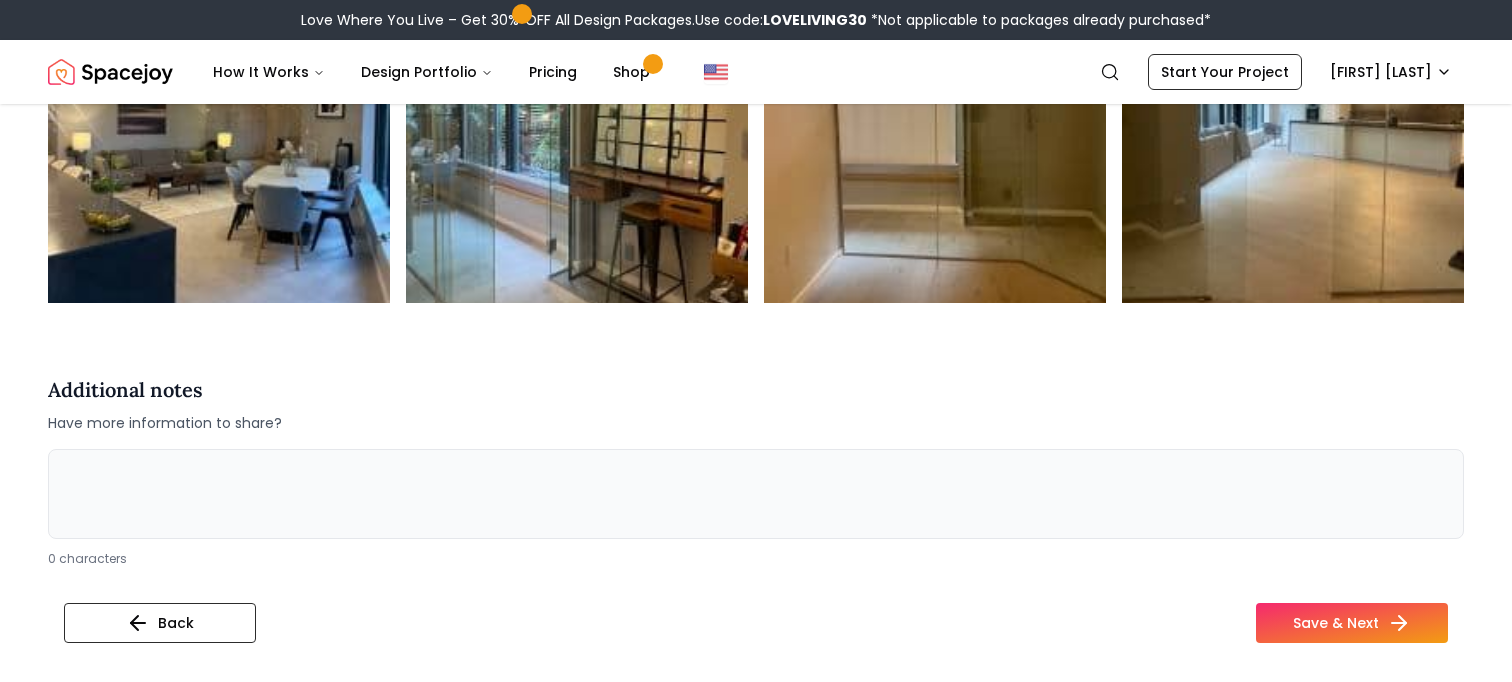 scroll, scrollTop: 5302, scrollLeft: 0, axis: vertical 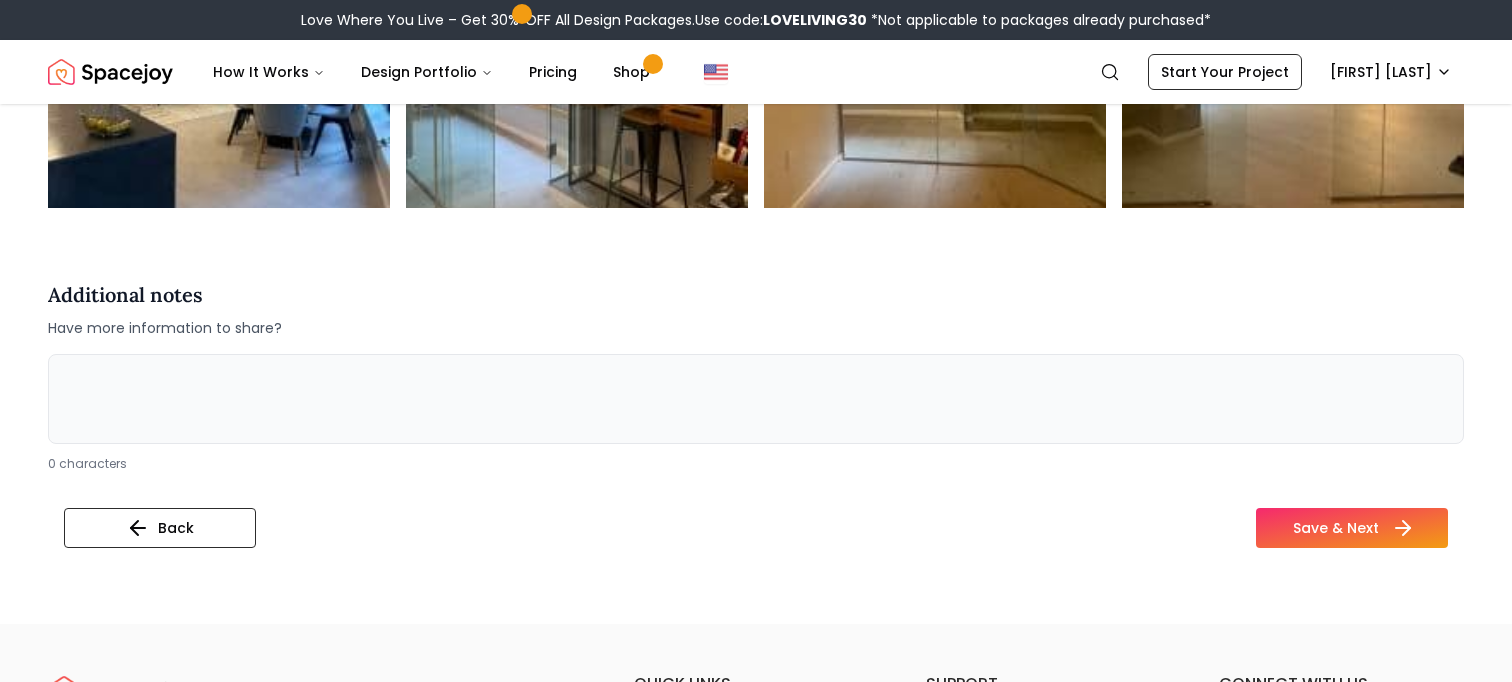 click on "Save & Next" at bounding box center [1352, 528] 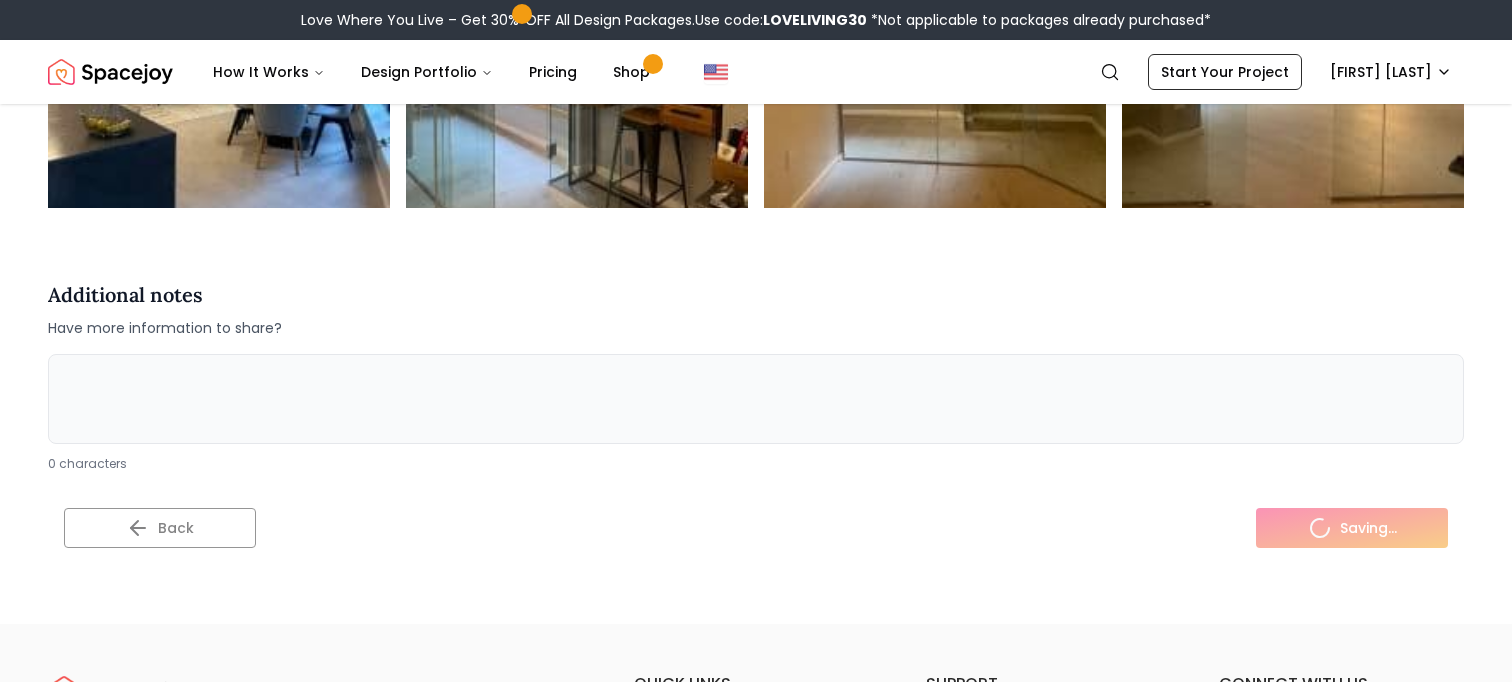 scroll, scrollTop: 0, scrollLeft: 0, axis: both 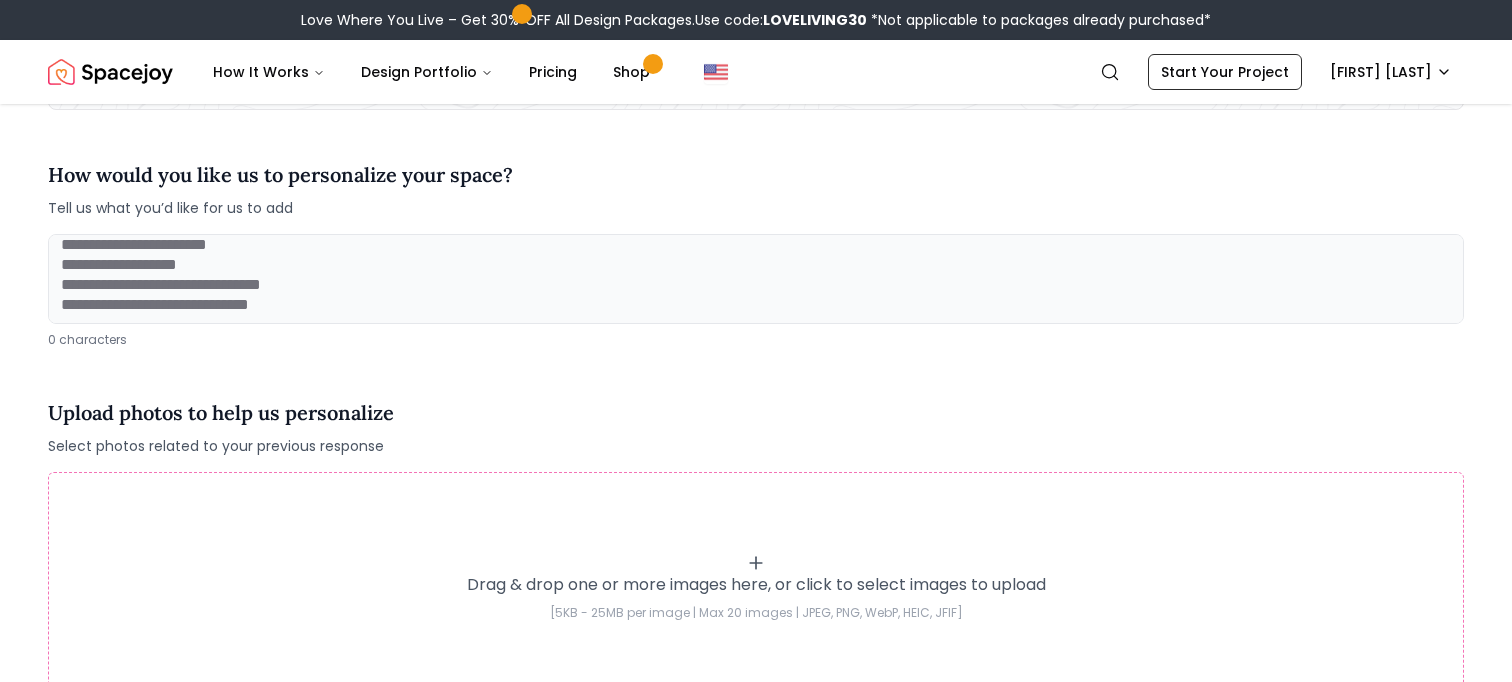 click on "How would you like us to personalize your space?  Tell us what you’d like for us to add" at bounding box center [756, 189] 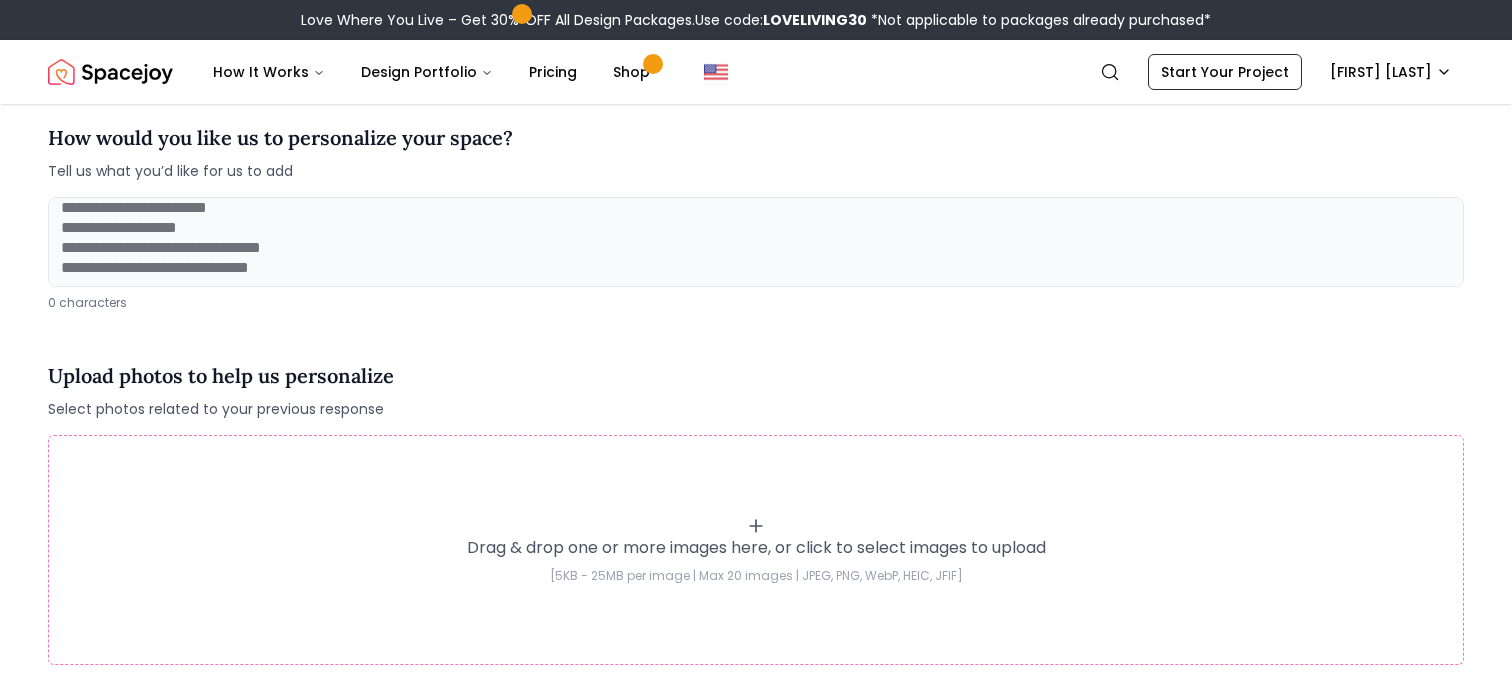 scroll, scrollTop: 212, scrollLeft: 0, axis: vertical 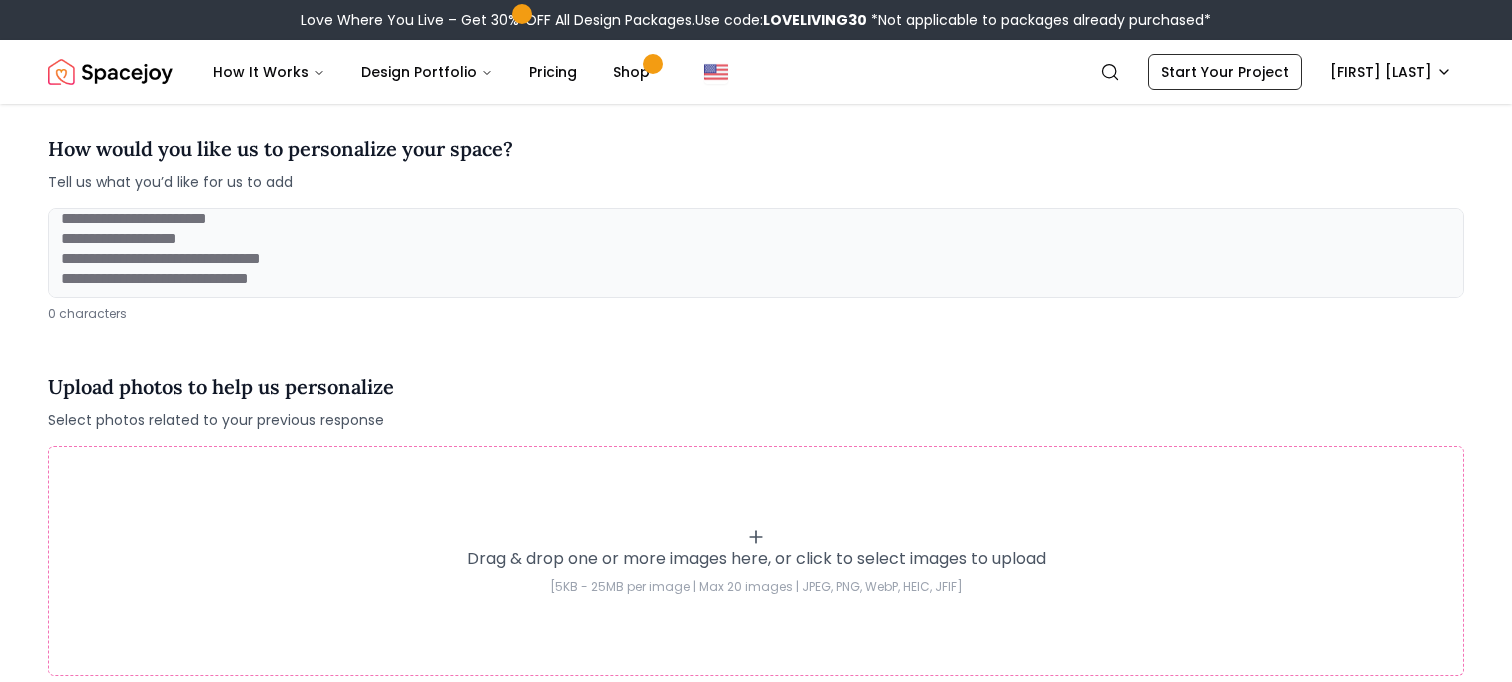 click at bounding box center (756, 253) 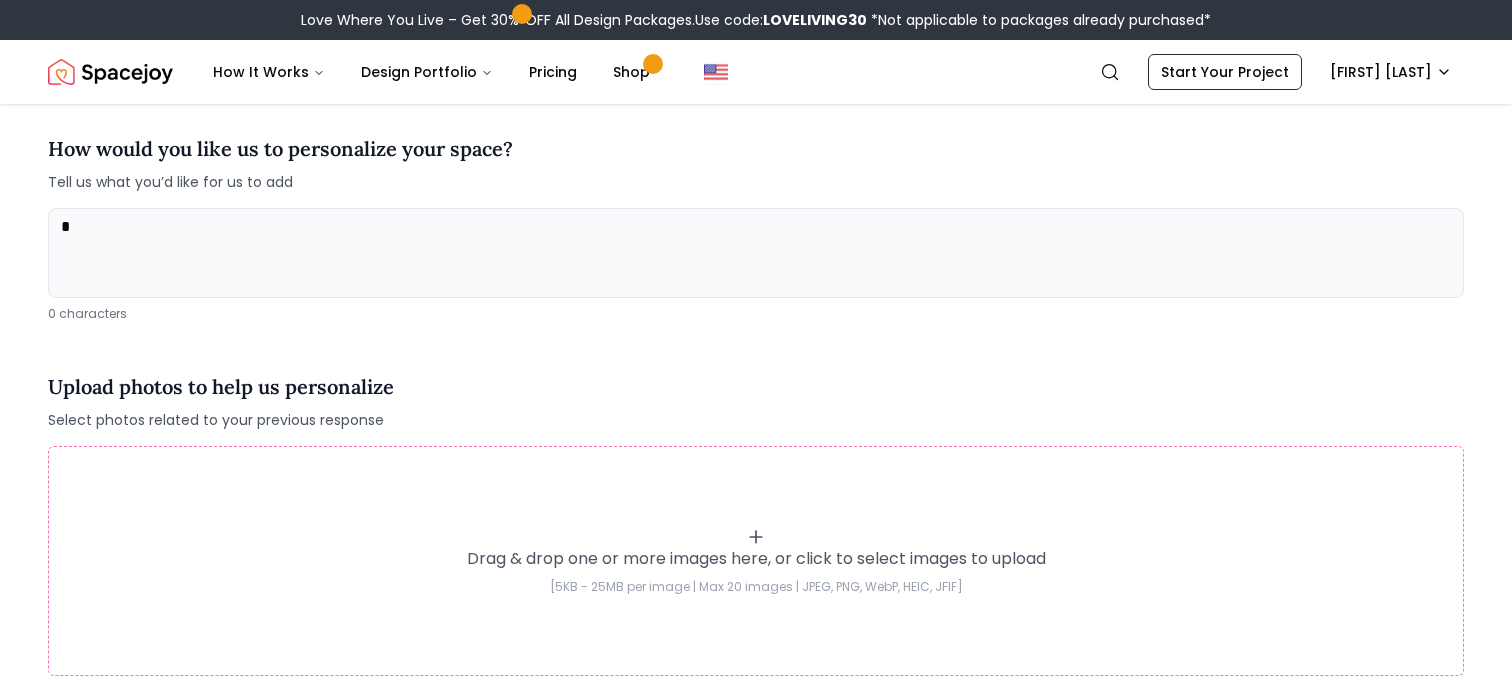scroll, scrollTop: 0, scrollLeft: 0, axis: both 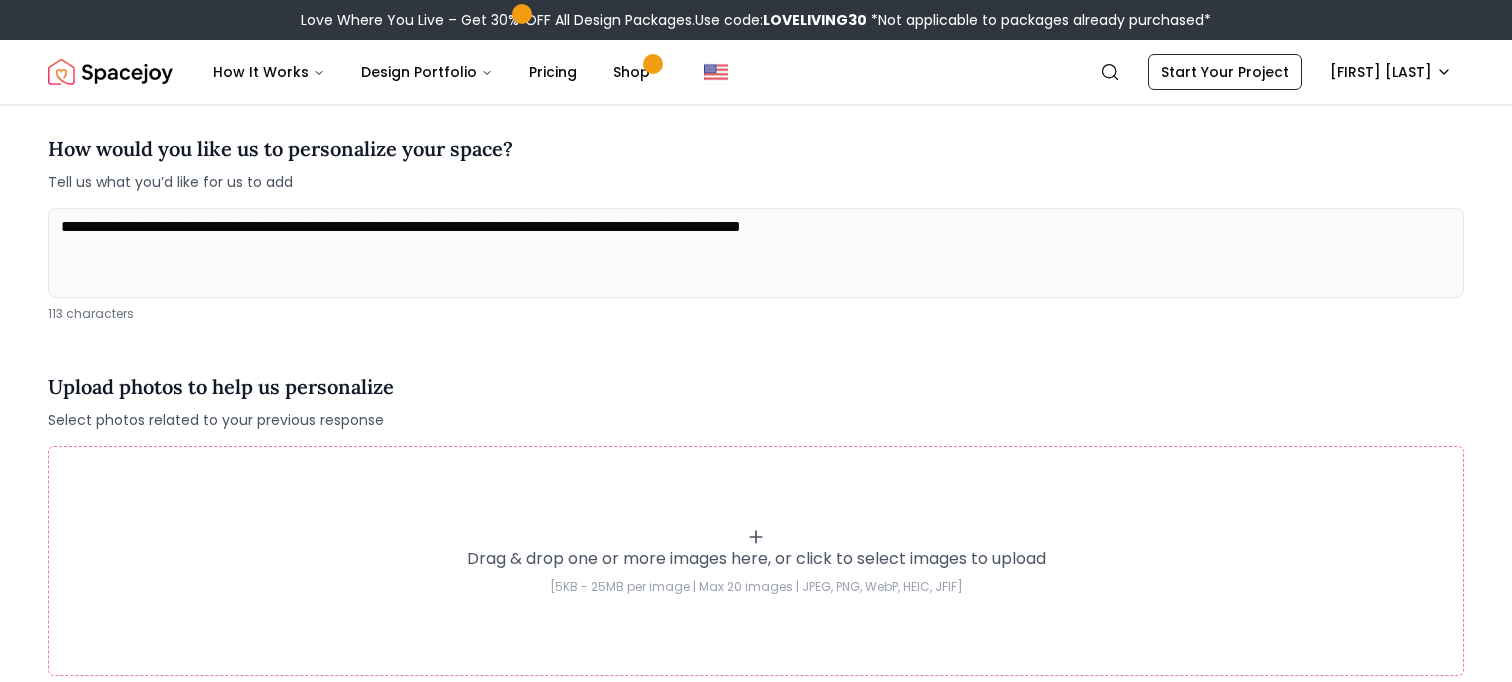 type on "**********" 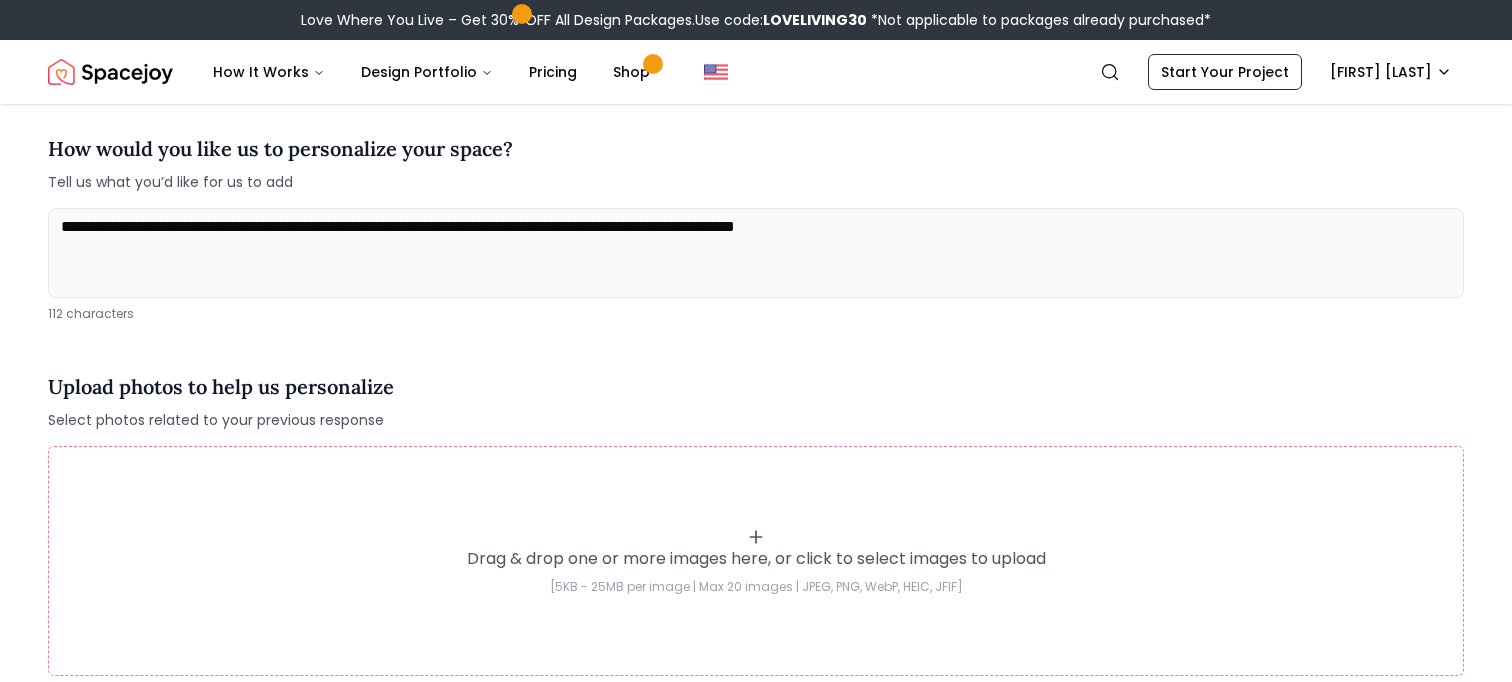 click on "**********" at bounding box center (756, 253) 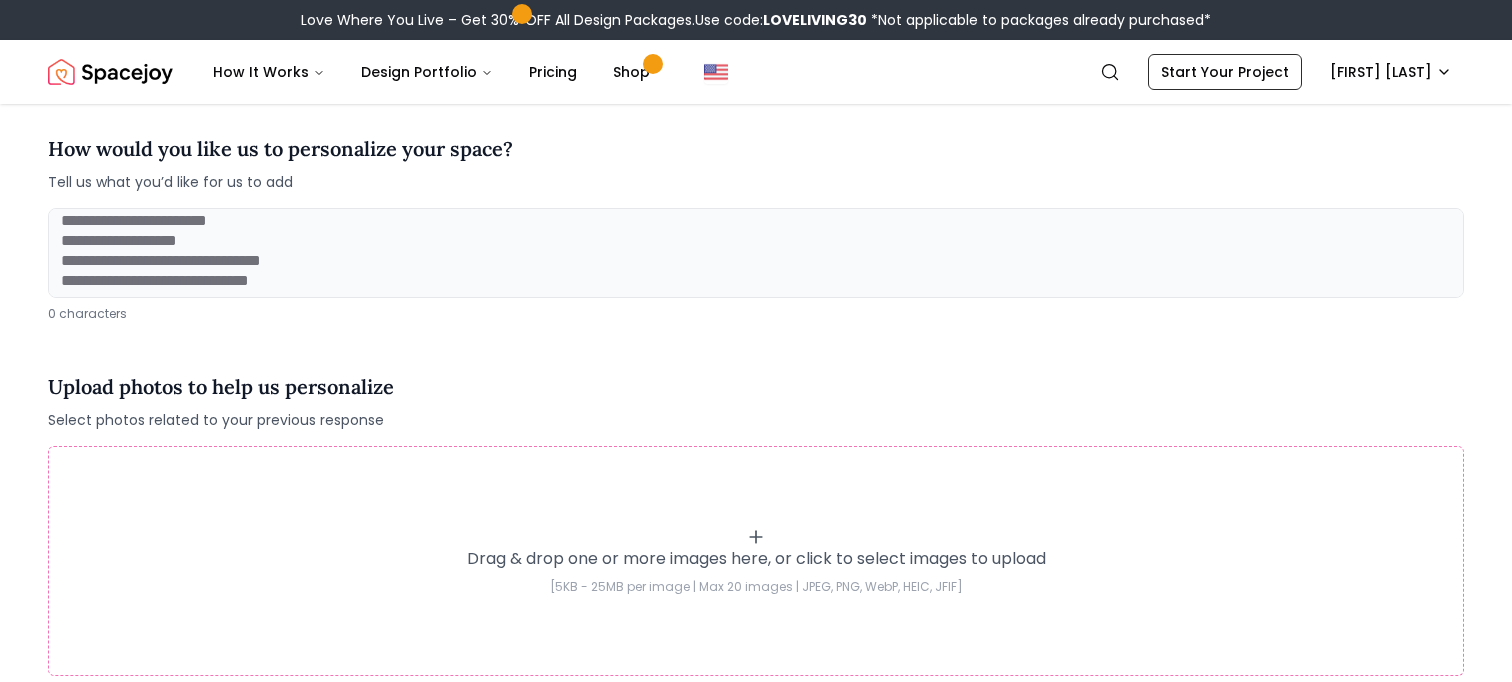 scroll, scrollTop: 48, scrollLeft: 0, axis: vertical 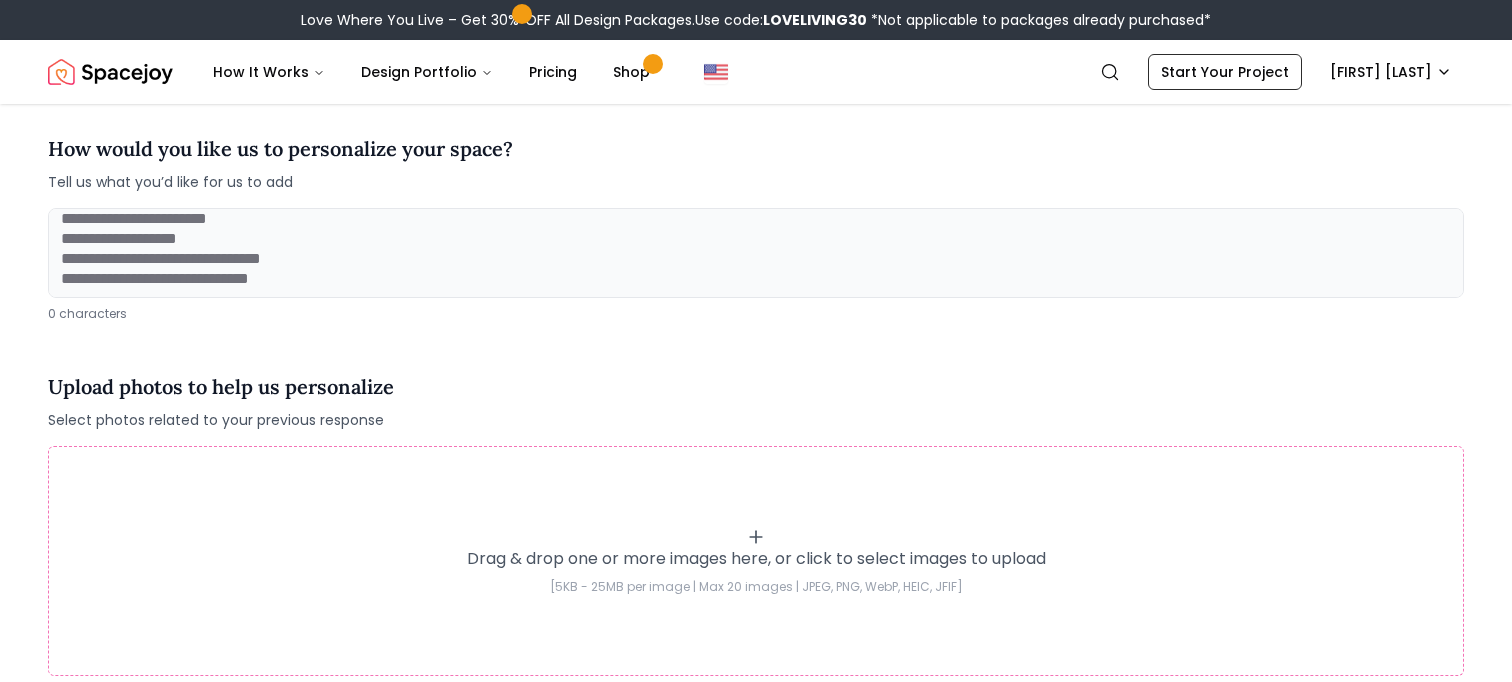 click at bounding box center (756, 253) 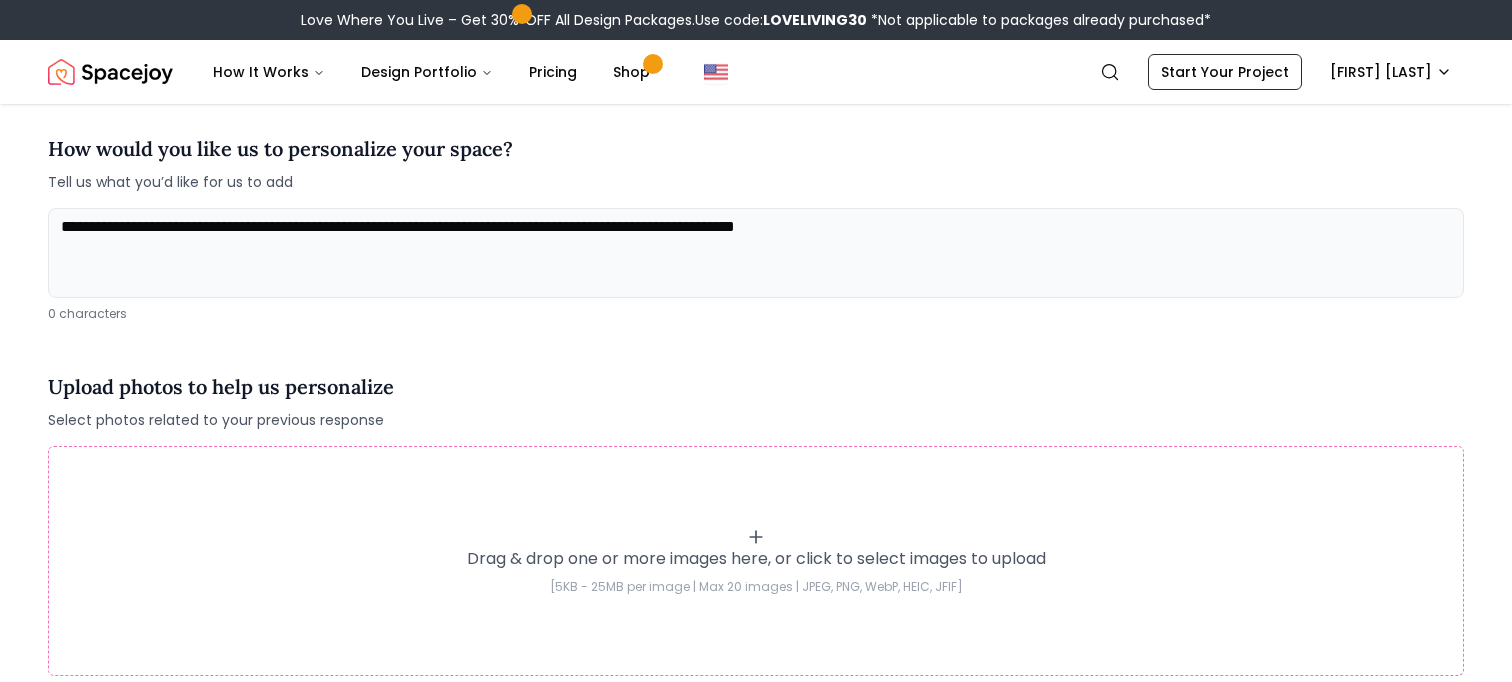 scroll, scrollTop: 0, scrollLeft: 0, axis: both 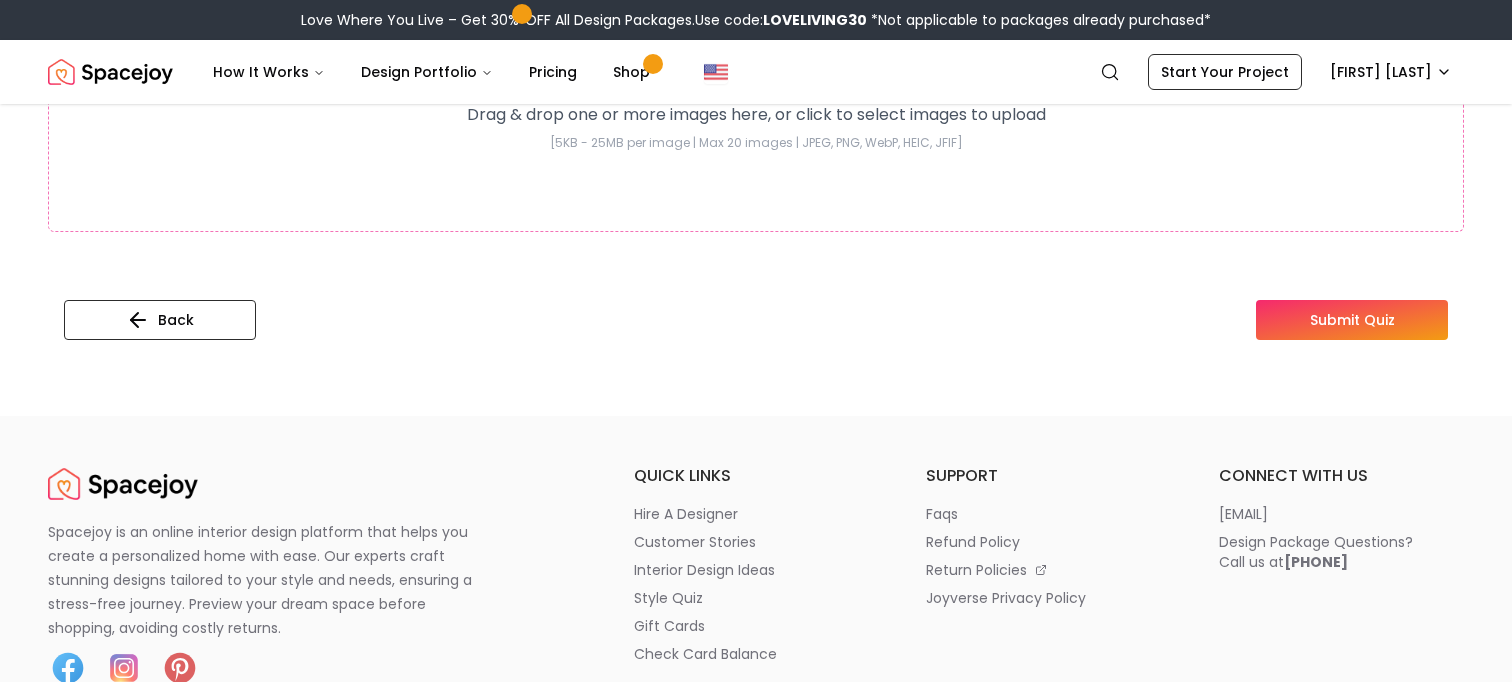 type on "**********" 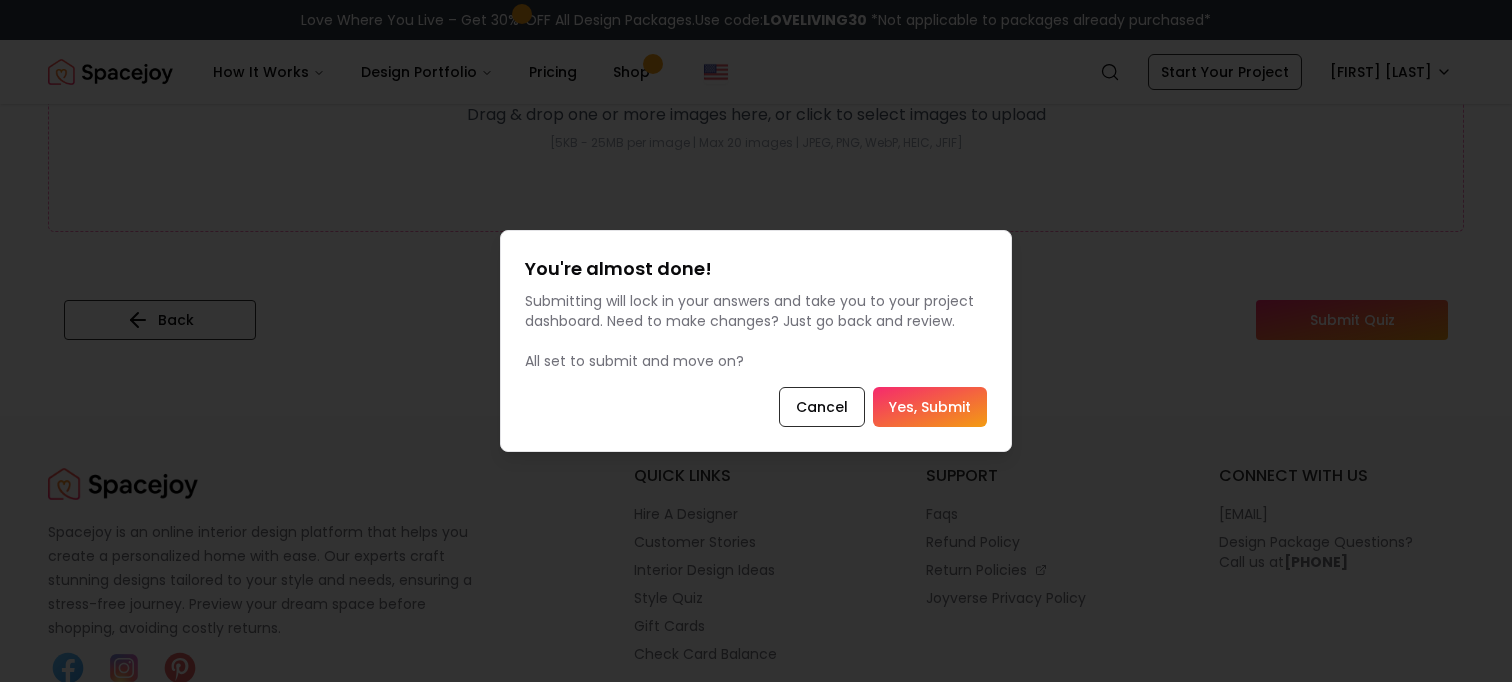click on "Yes, Submit" at bounding box center (930, 407) 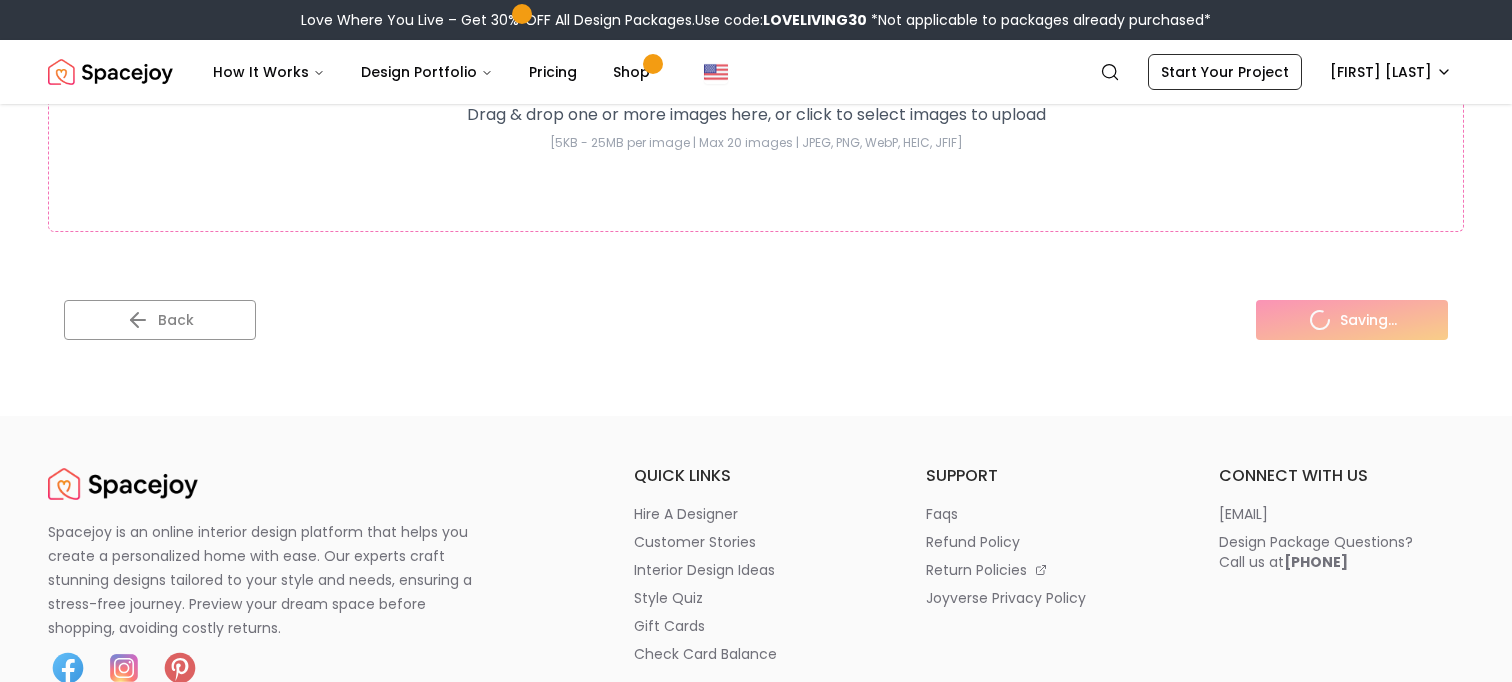 scroll, scrollTop: 0, scrollLeft: 0, axis: both 